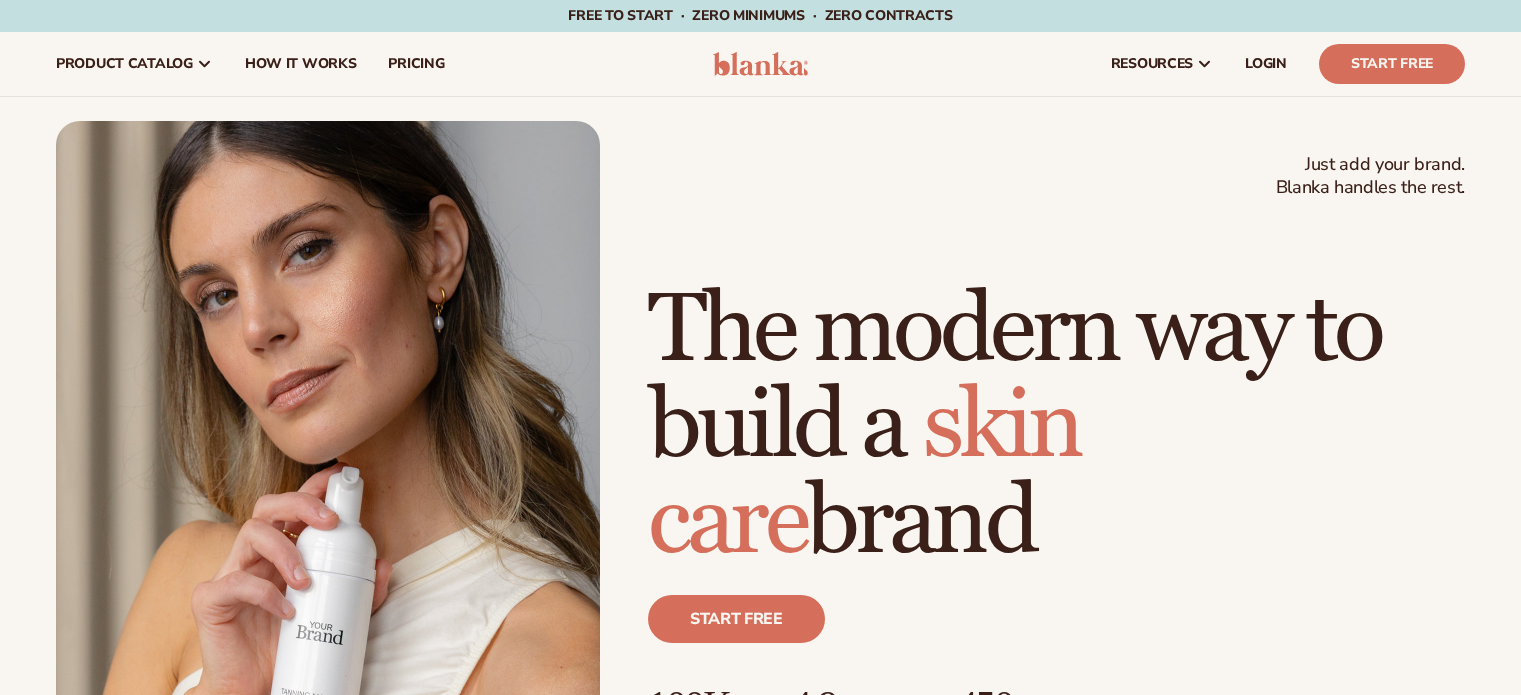 scroll, scrollTop: 0, scrollLeft: 0, axis: both 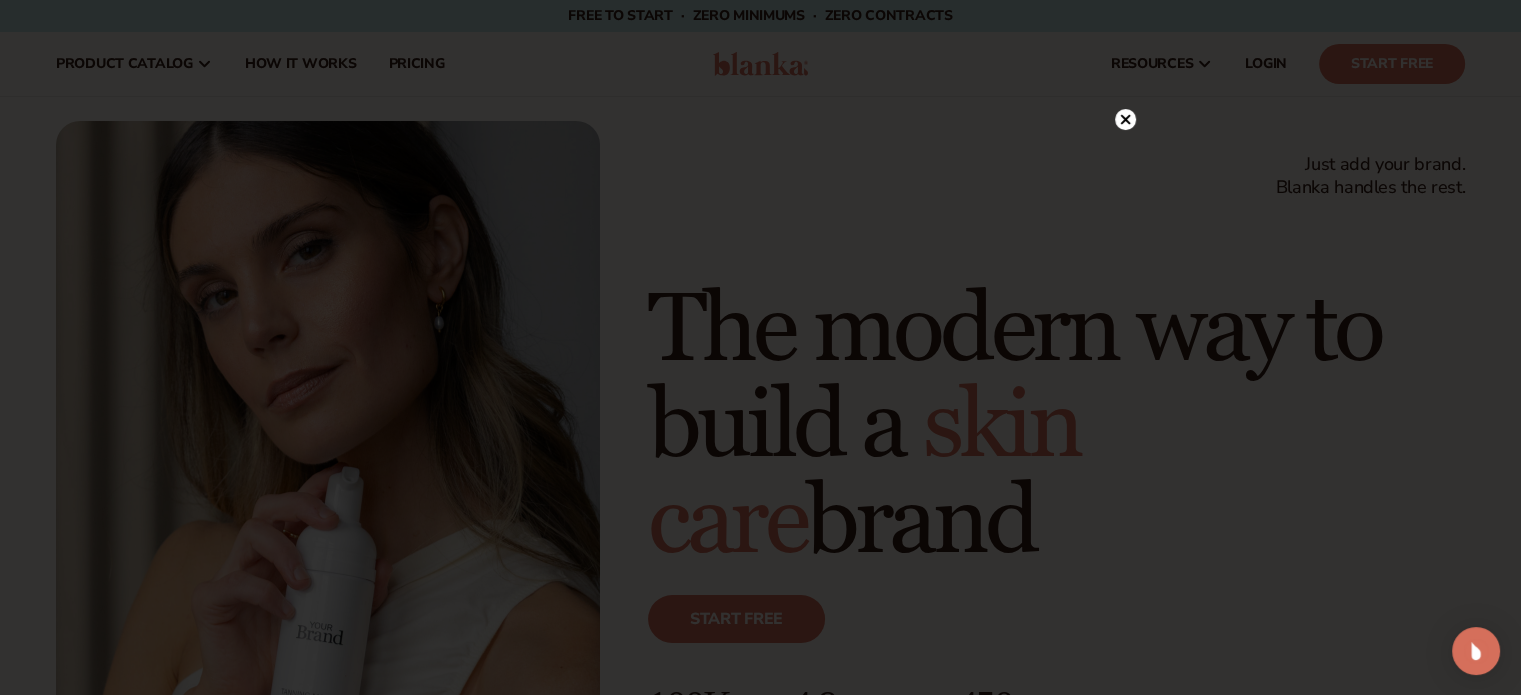 click 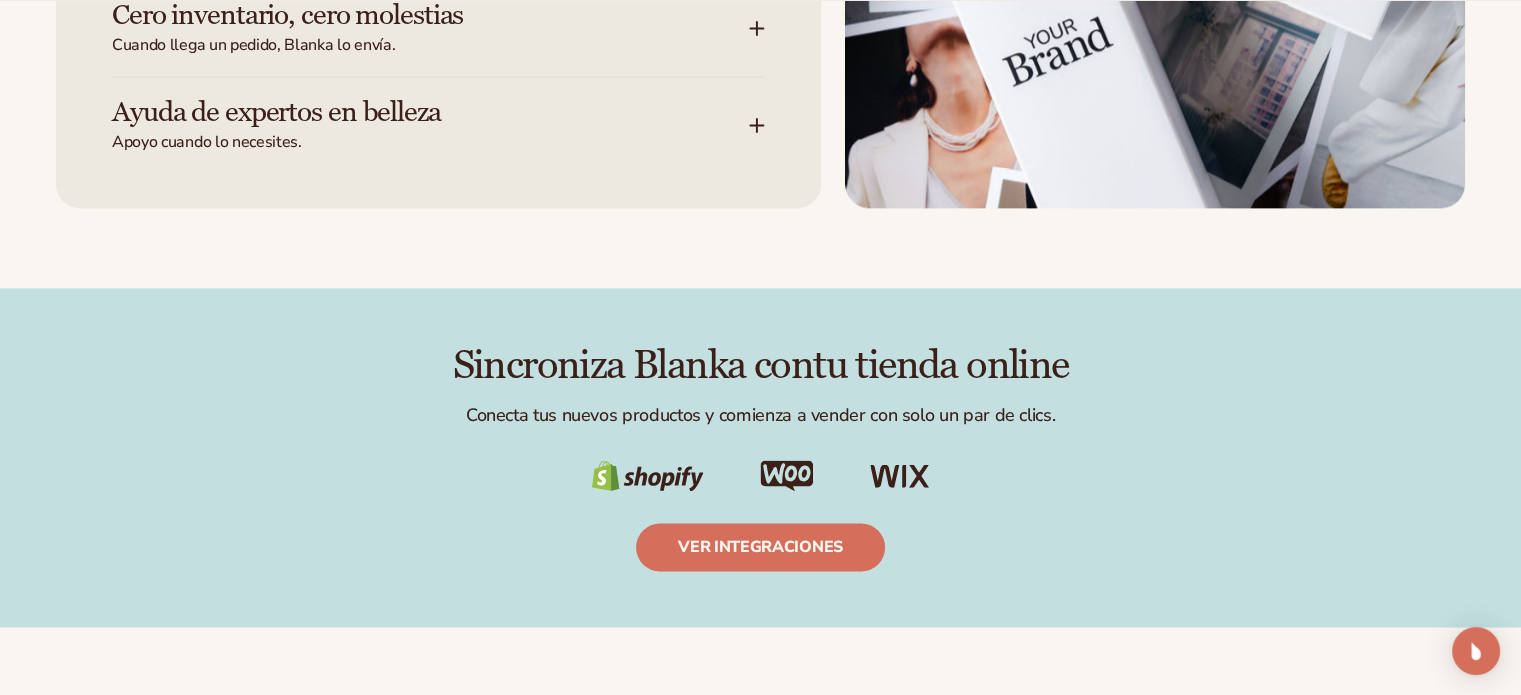 scroll, scrollTop: 3261, scrollLeft: 0, axis: vertical 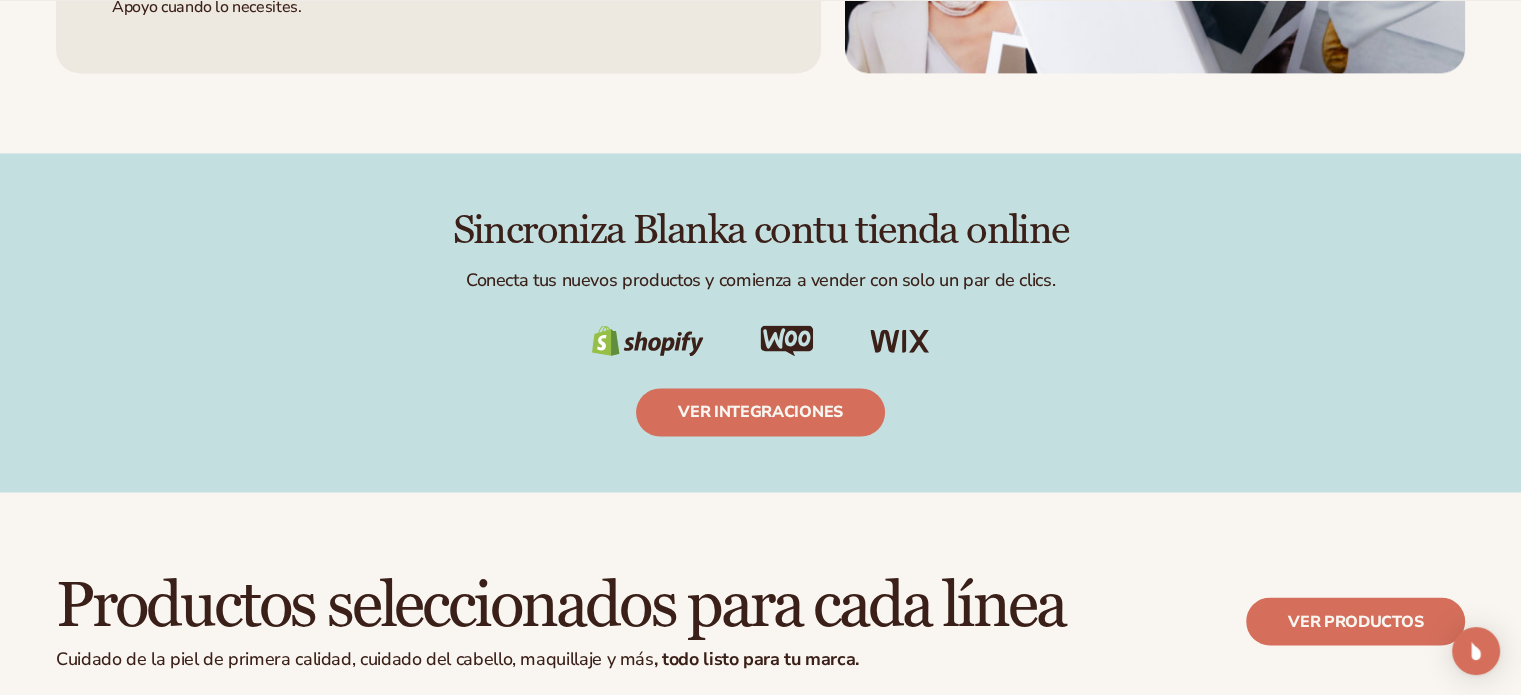 click on "Productos seleccionados para cada línea" at bounding box center (560, 605) 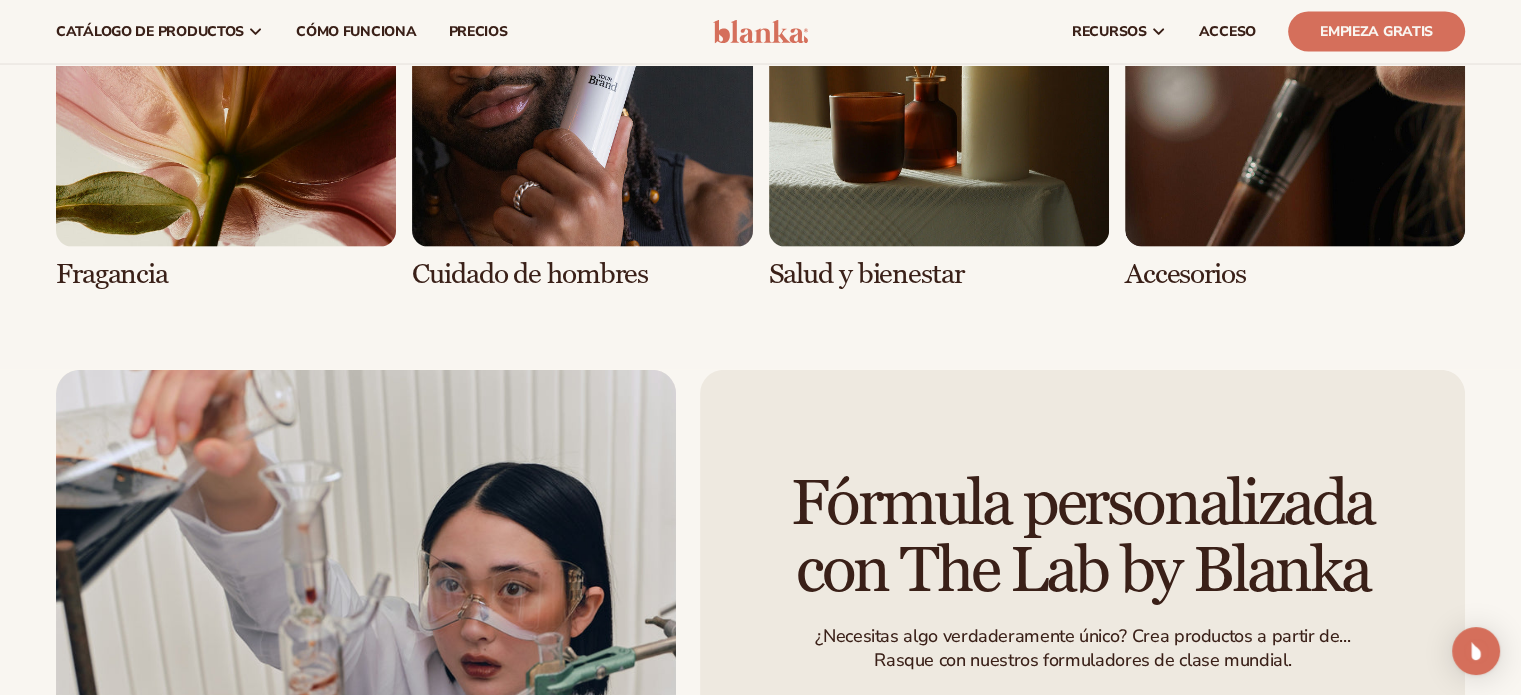 scroll, scrollTop: 4291, scrollLeft: 0, axis: vertical 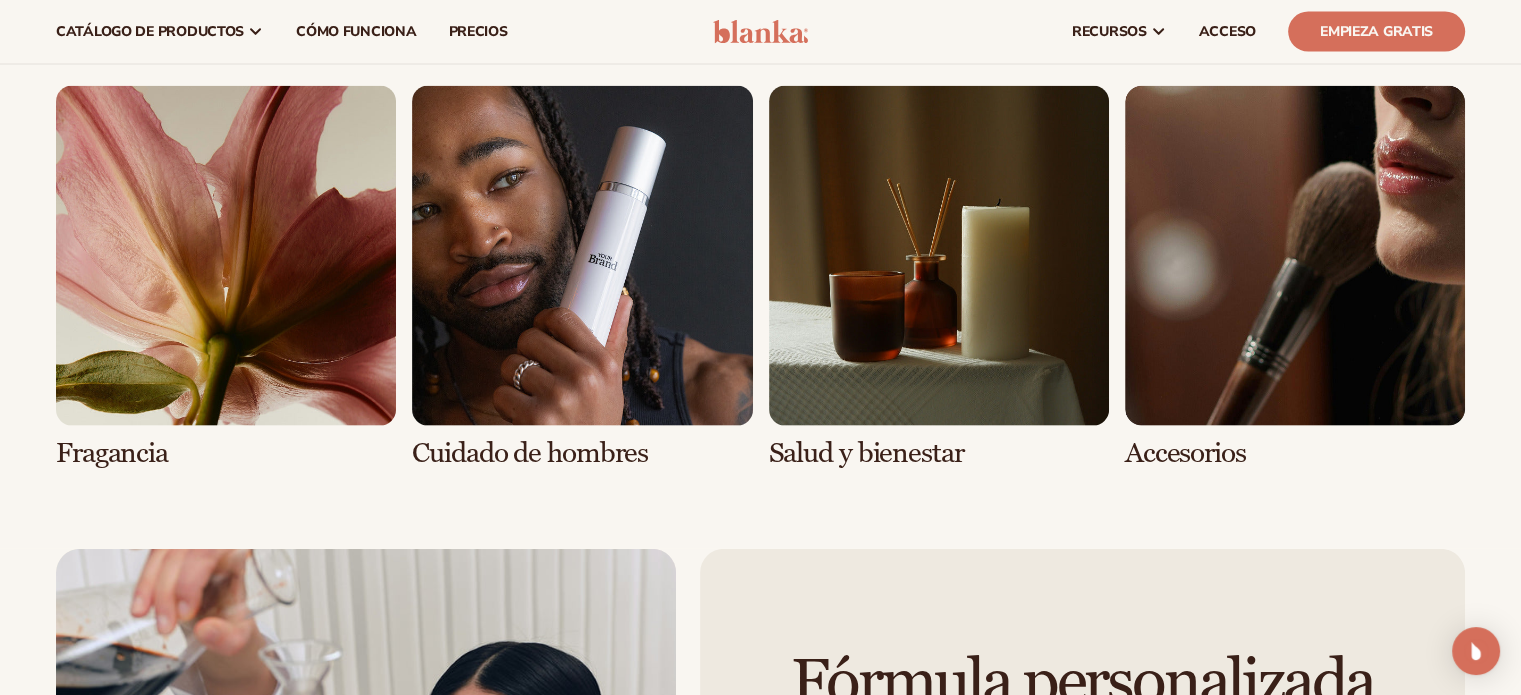 click at bounding box center [582, 277] 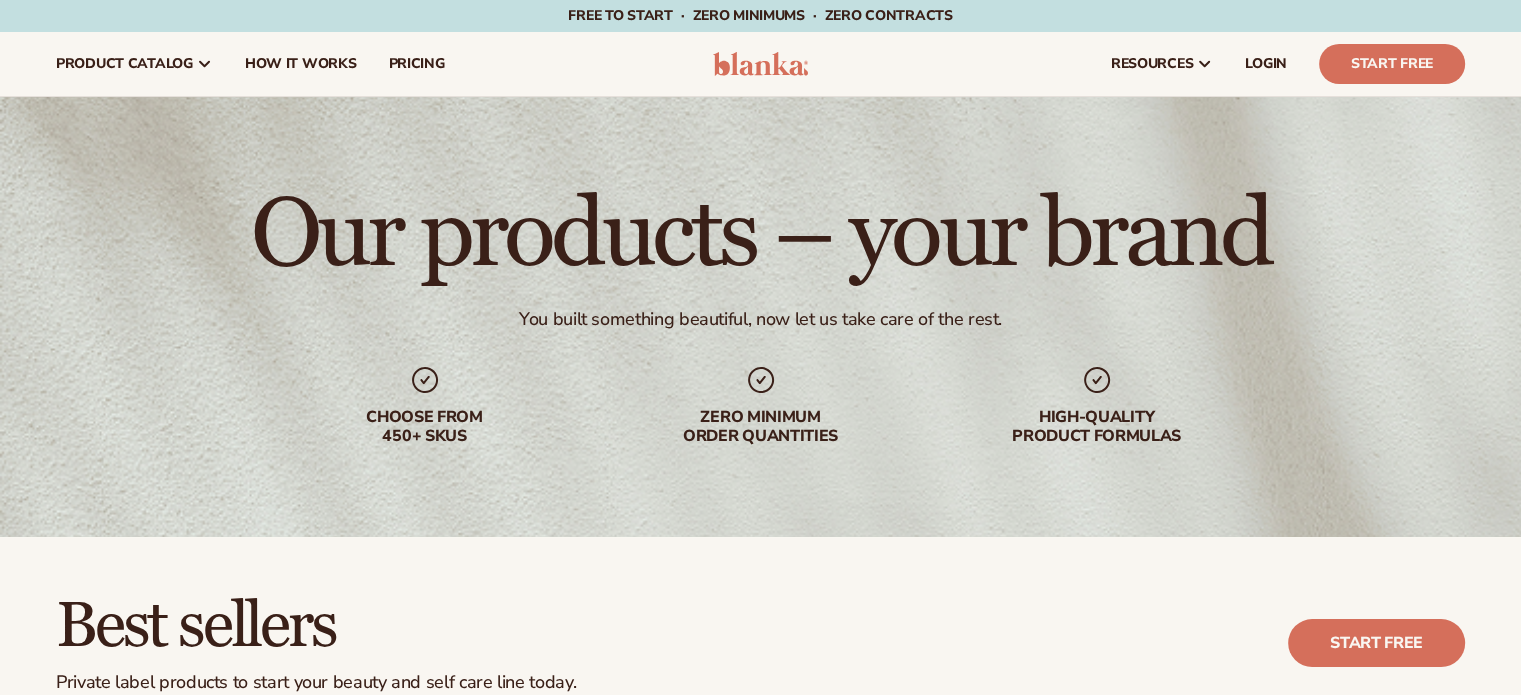 scroll, scrollTop: 632, scrollLeft: 0, axis: vertical 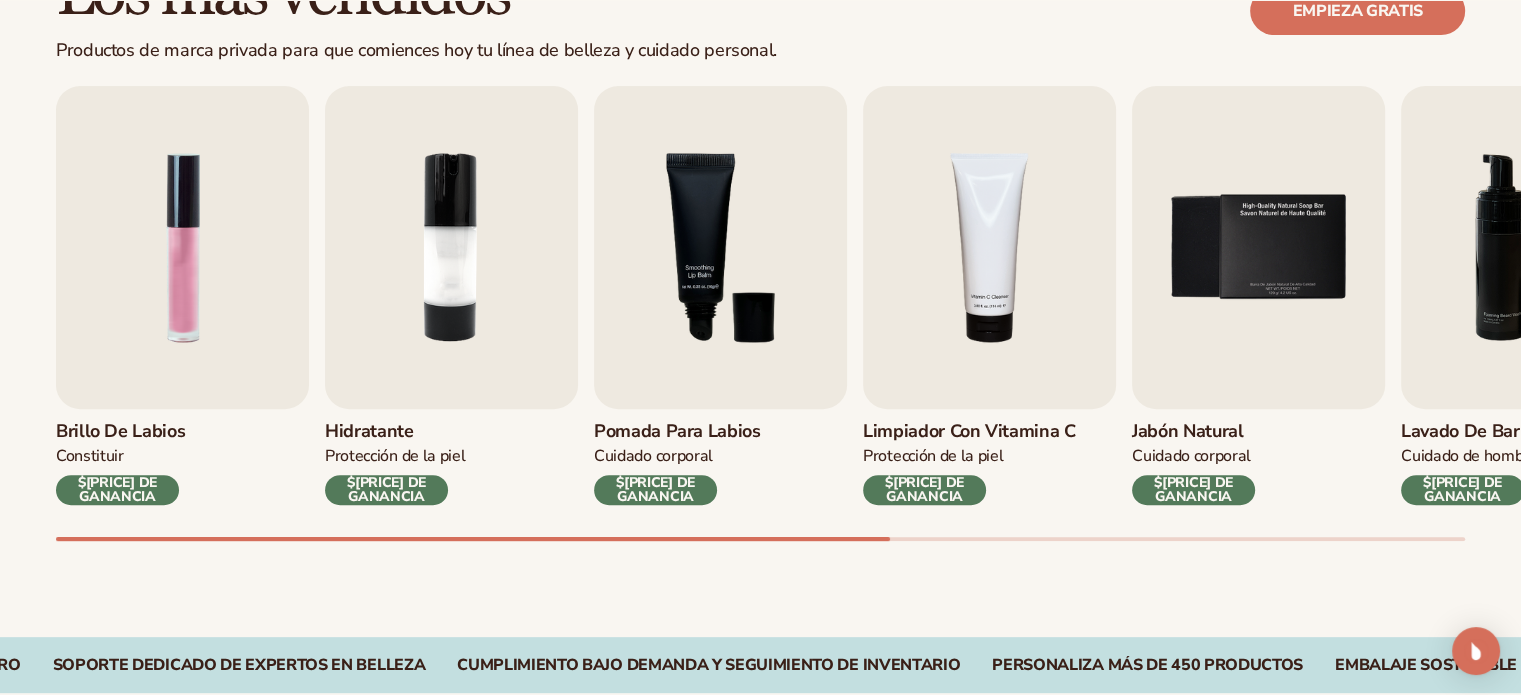 click on "Los más vendidos Productos de marca privada para que comiences hoy tu línea de belleza y cuidado personal.
Empieza gratis
Brillo de labios
Constituir
$[PRICE] DE GANANCIA
Hidratante
Protección de la piel
$[PRICE] DE GANANCIA
Constituir" at bounding box center (760, 271) 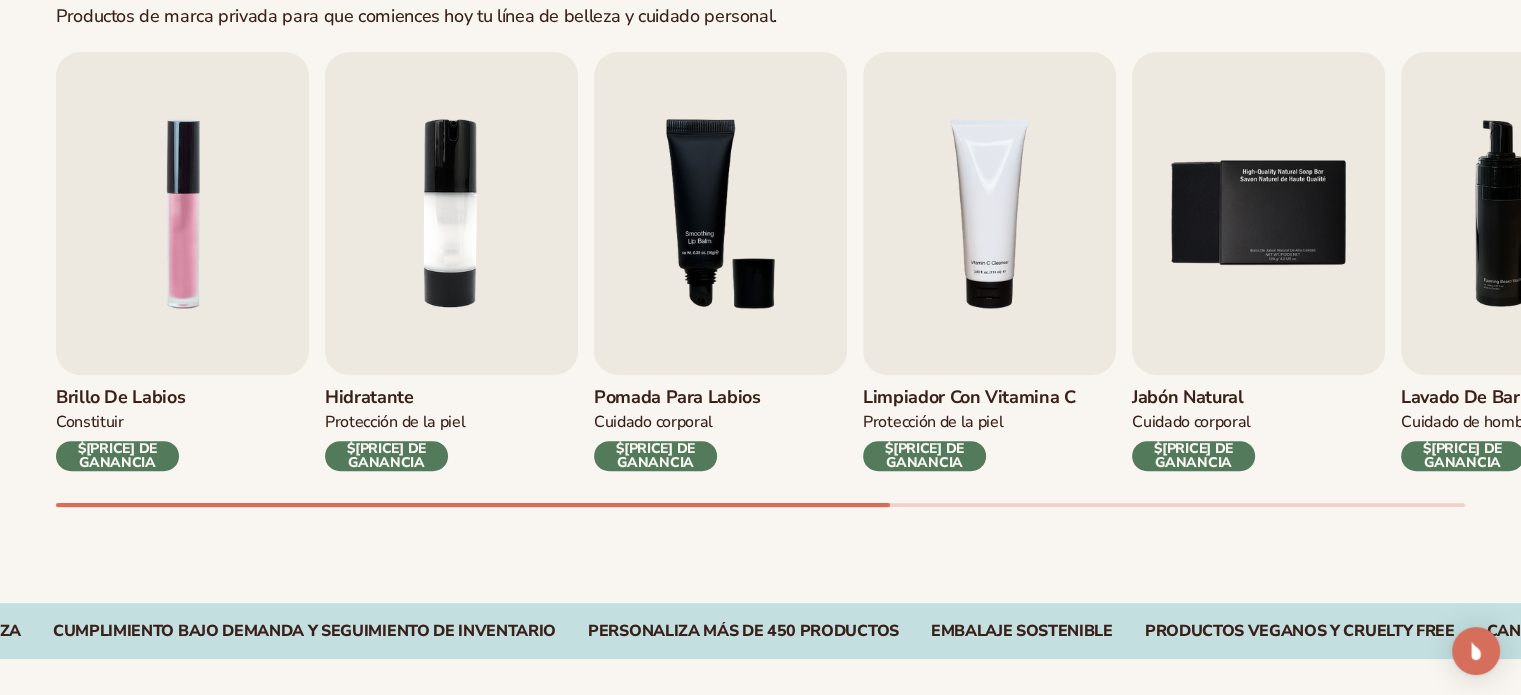 scroll, scrollTop: 702, scrollLeft: 0, axis: vertical 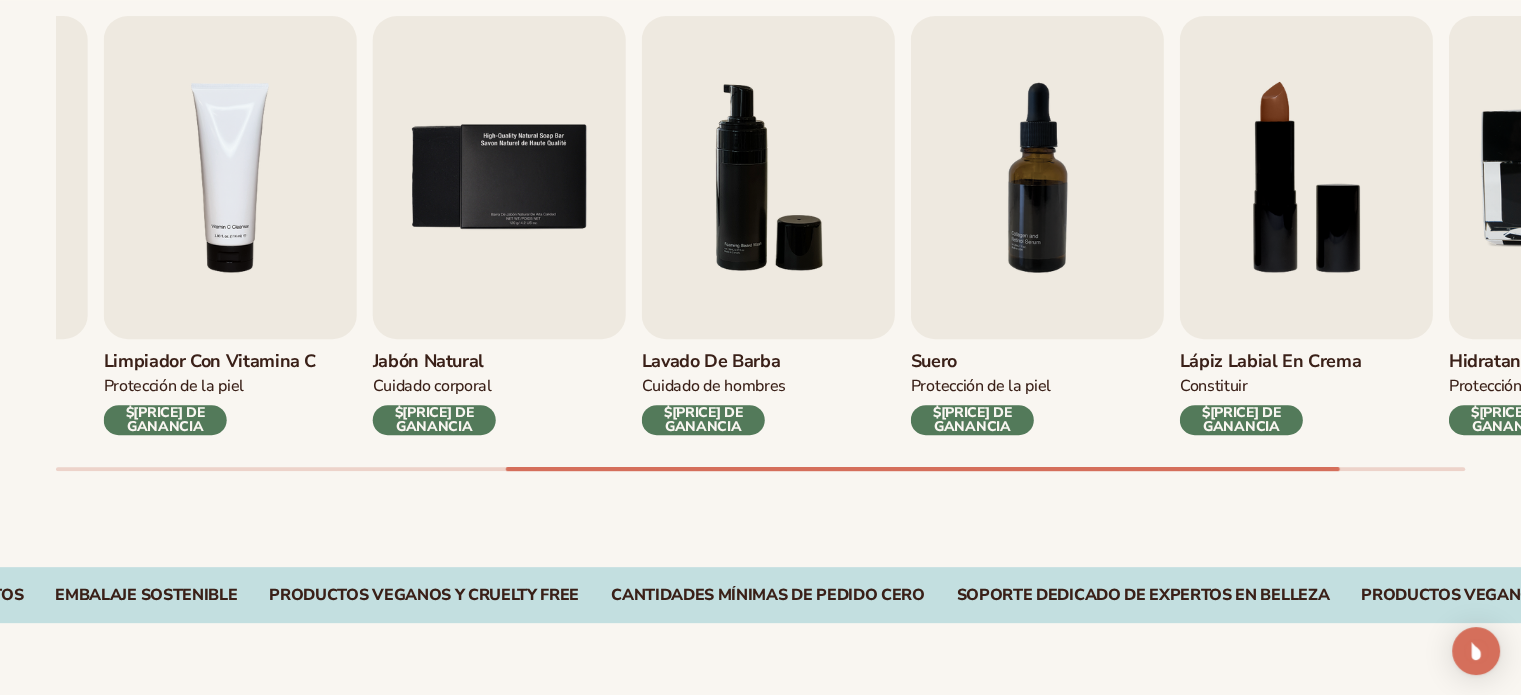 click on "Brillo de labios
Constituir
$[PRICE] DE GANANCIA
Hidratante
Protección de la piel
$[PRICE] DE GANANCIA
Pomada para labios
Constituir" at bounding box center [788, 243] 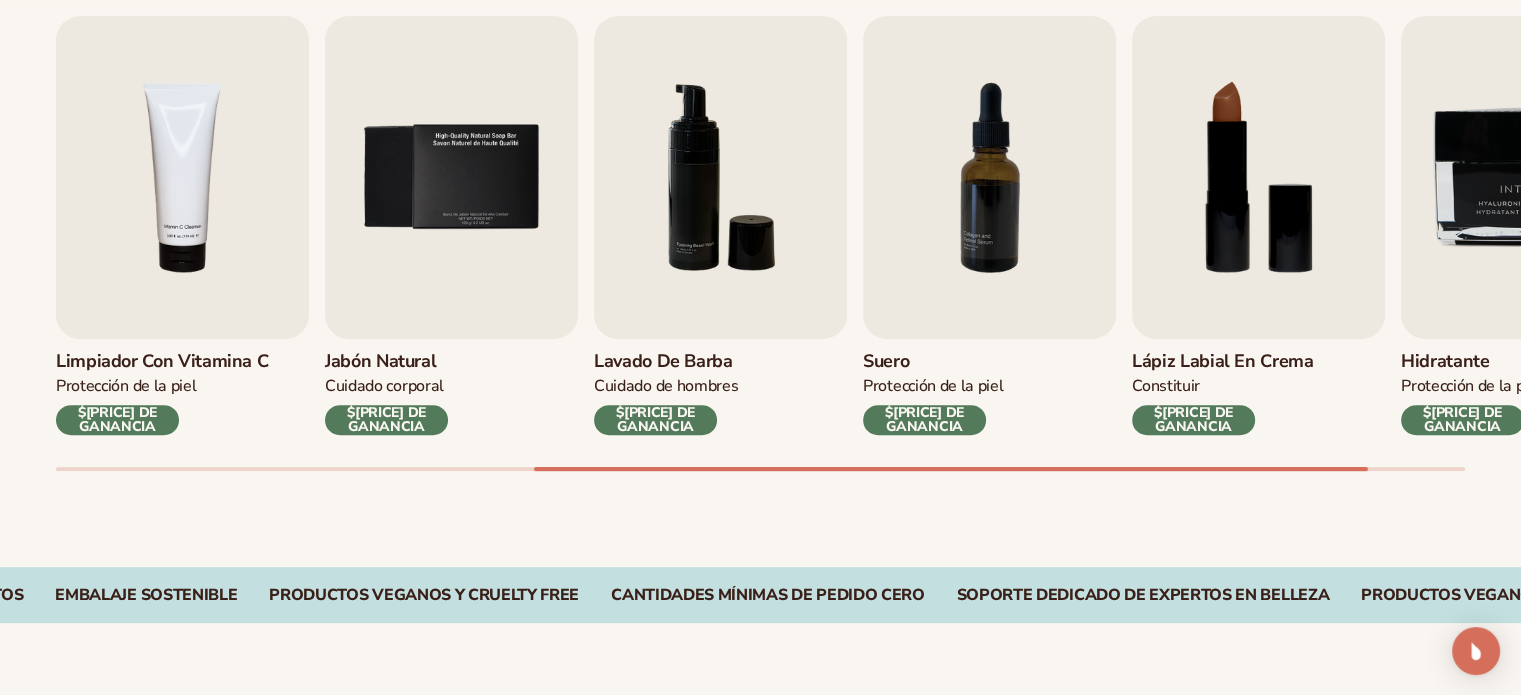 drag, startPoint x: 1169, startPoint y: 463, endPoint x: 1227, endPoint y: 457, distance: 58.30952 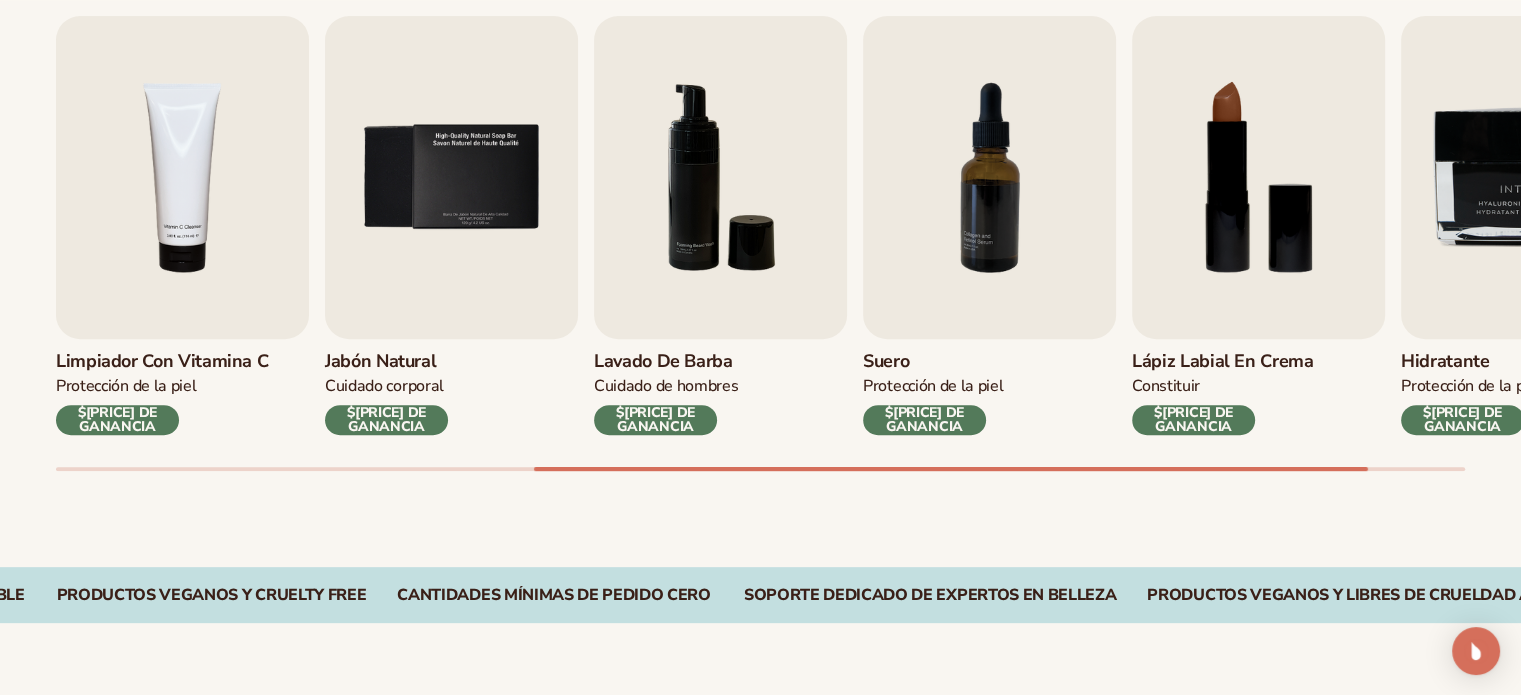 drag, startPoint x: 1232, startPoint y: 464, endPoint x: 1288, endPoint y: 456, distance: 56.568542 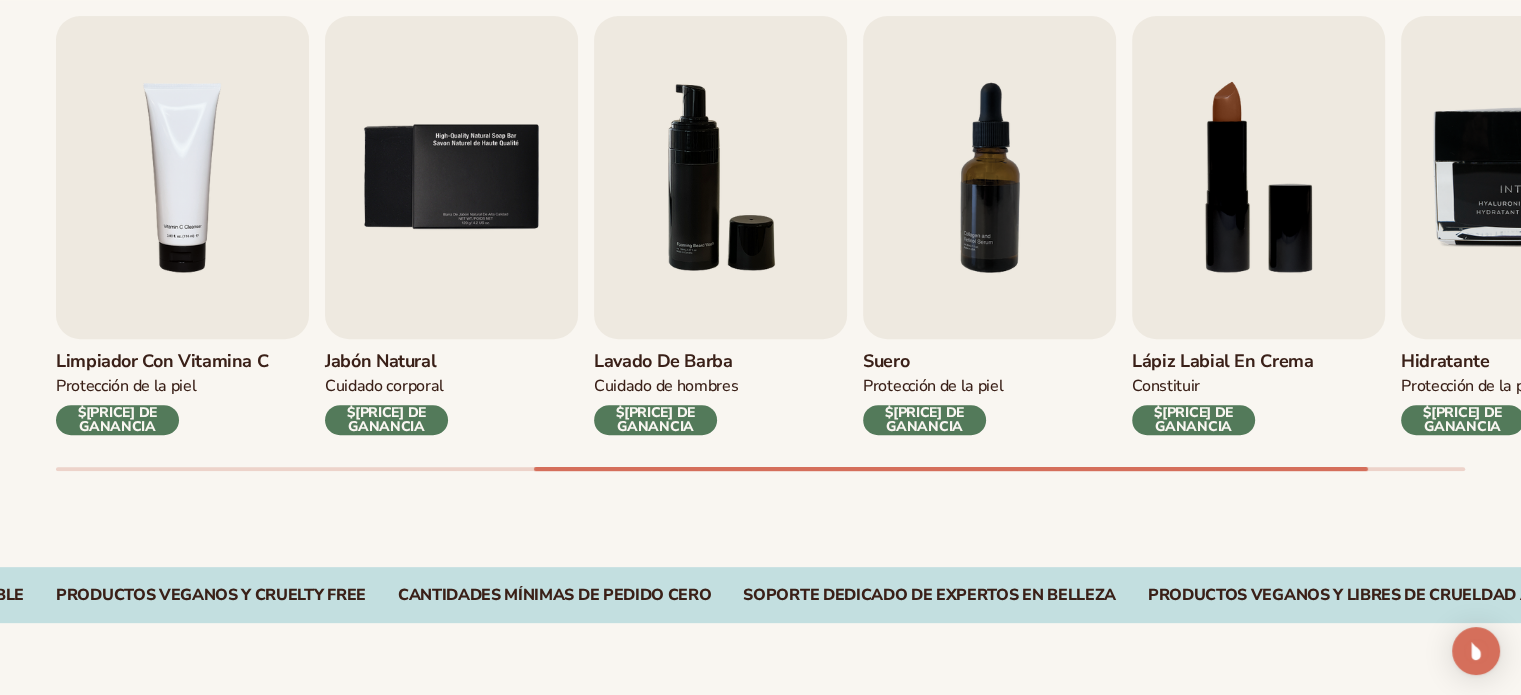 drag, startPoint x: 1297, startPoint y: 463, endPoint x: 1337, endPoint y: 467, distance: 40.1995 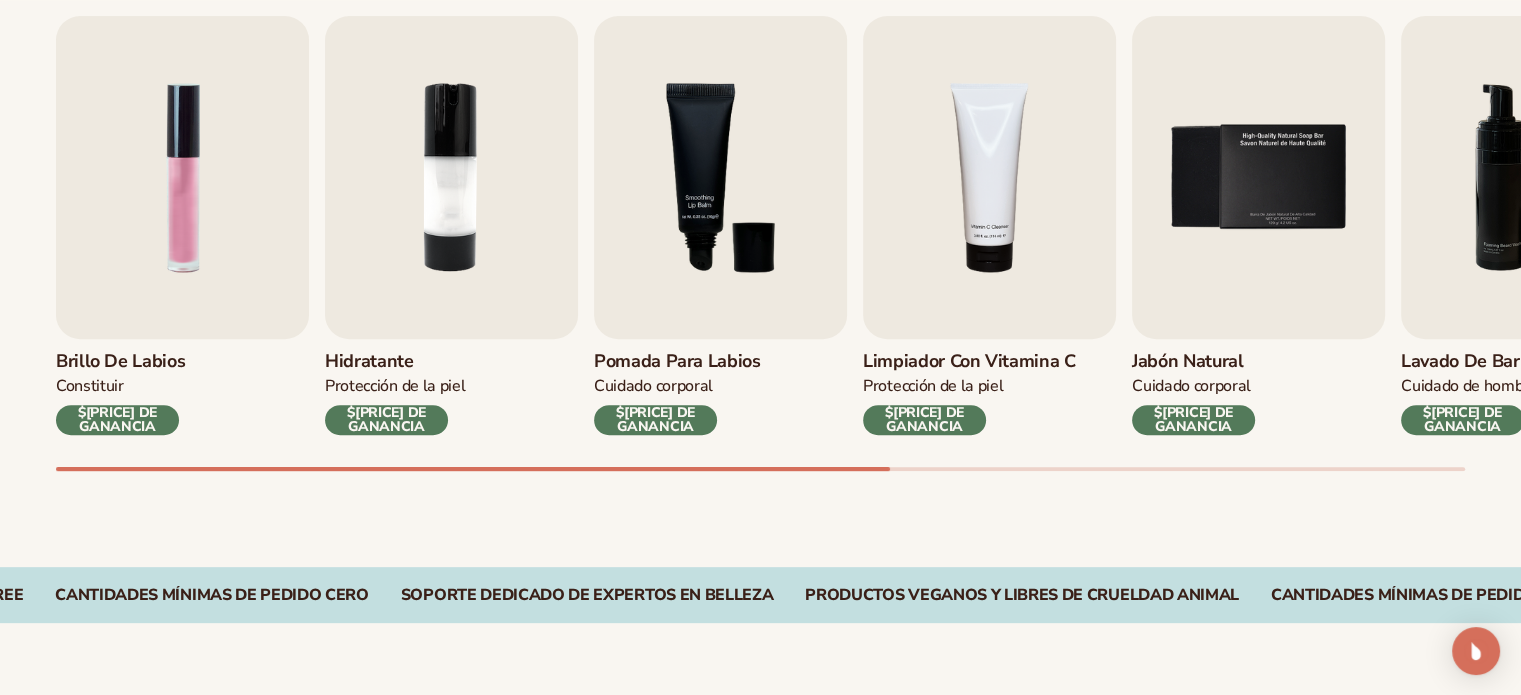click on "Brillo de labios
Constituir
$16 DE GANANCIA
Hidratante
Protección de la piel
$17 DE GANANCIA
Pomada para labios
Constituir" at bounding box center [788, 243] 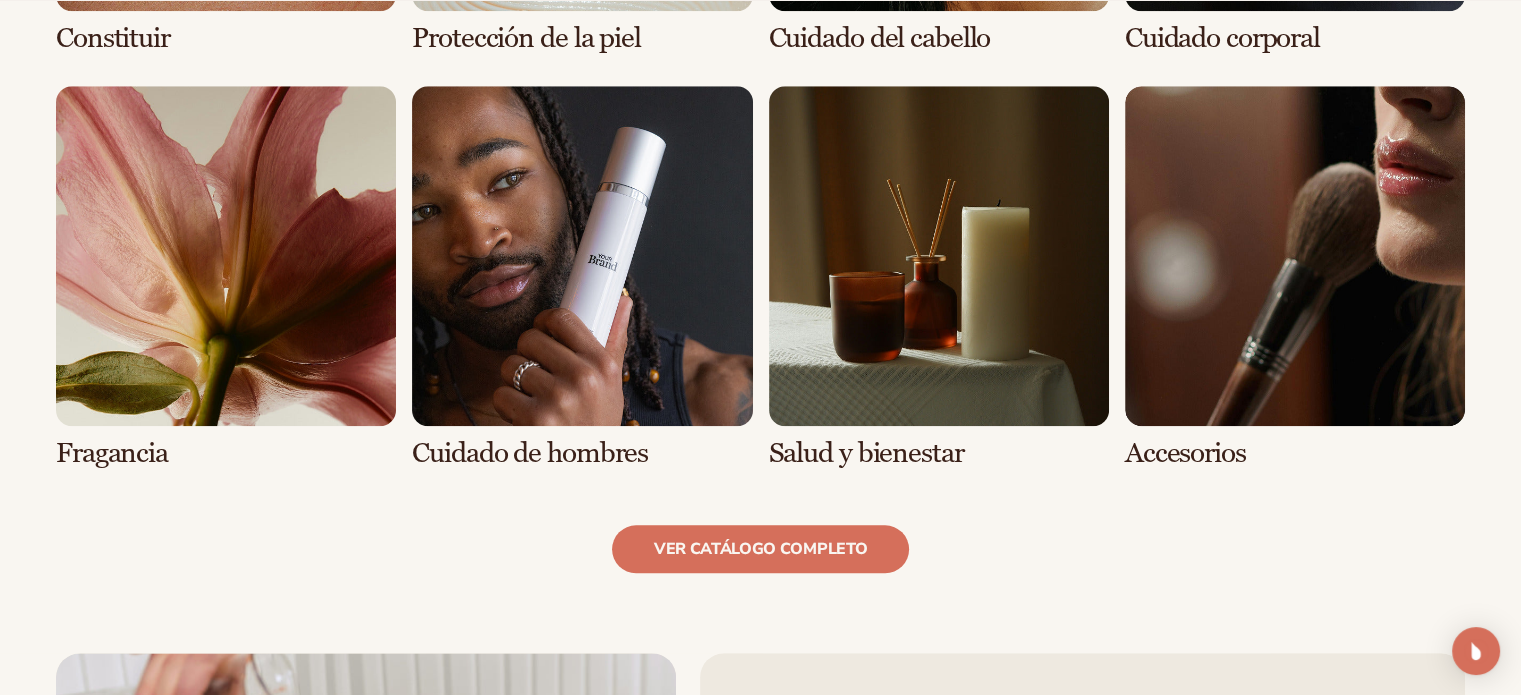 scroll, scrollTop: 1835, scrollLeft: 0, axis: vertical 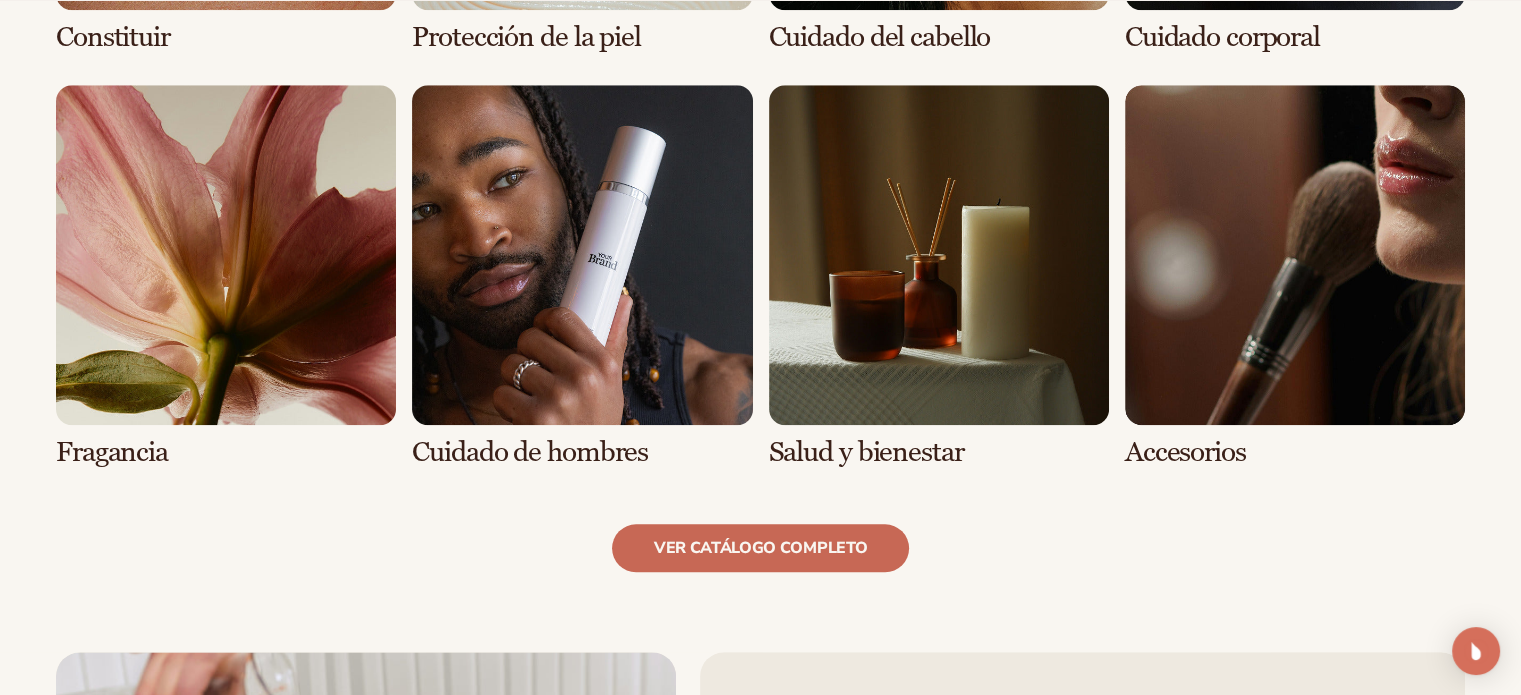 click on "ver catálogo completo" at bounding box center (760, 548) 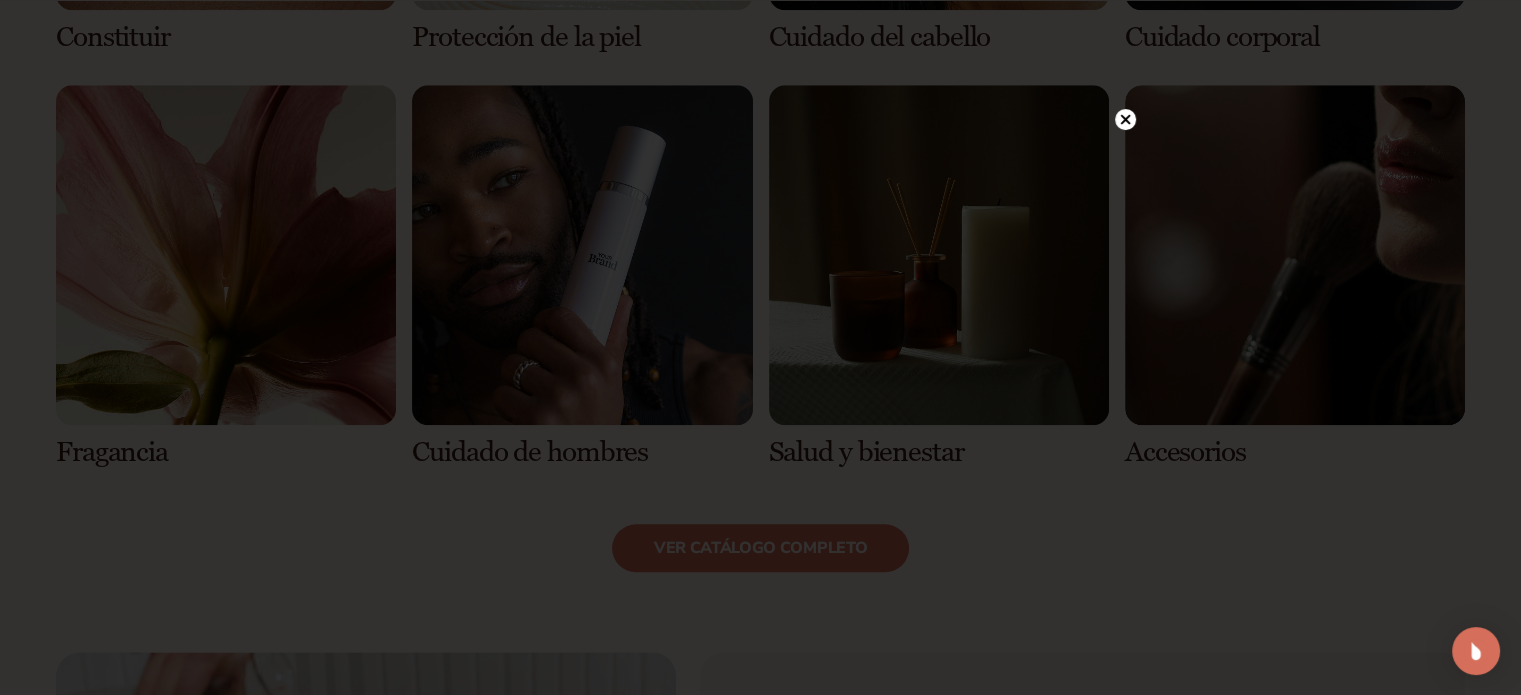 click 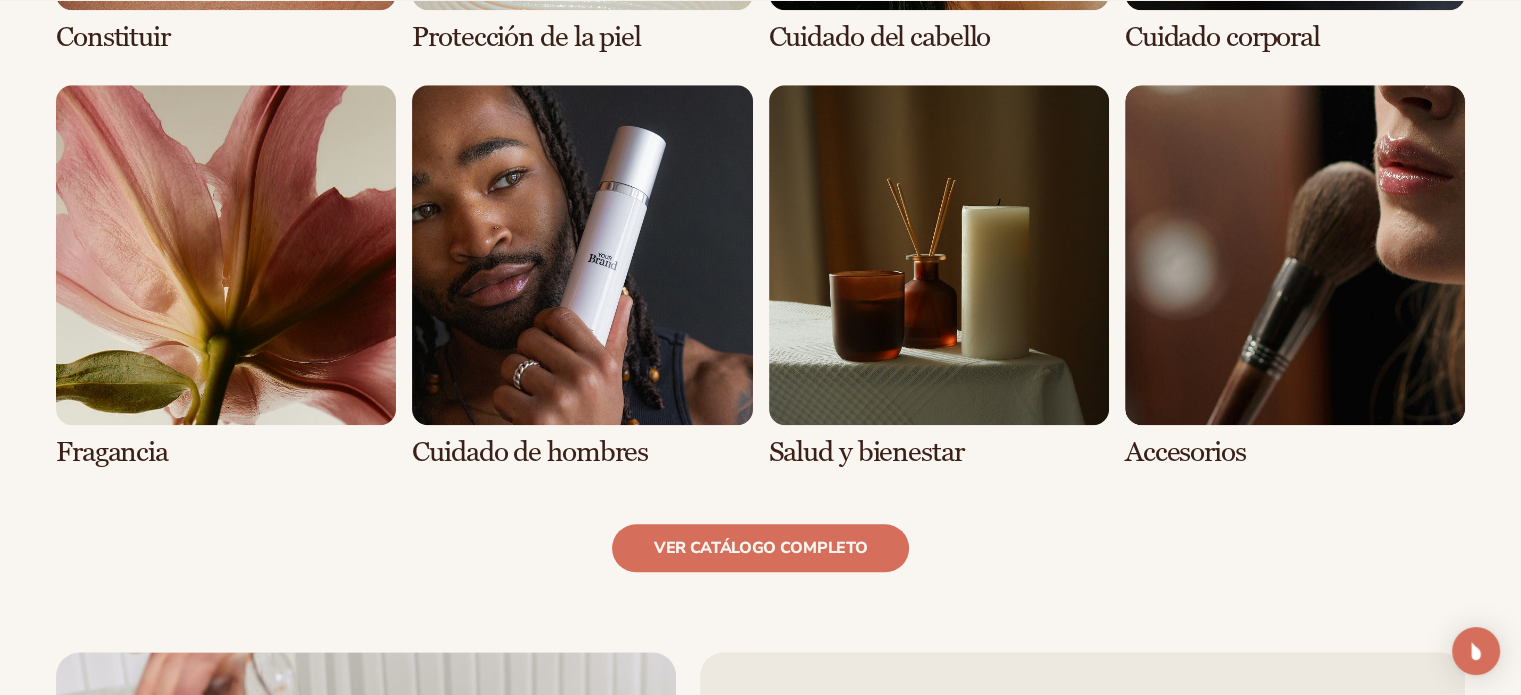 click at bounding box center (226, 276) 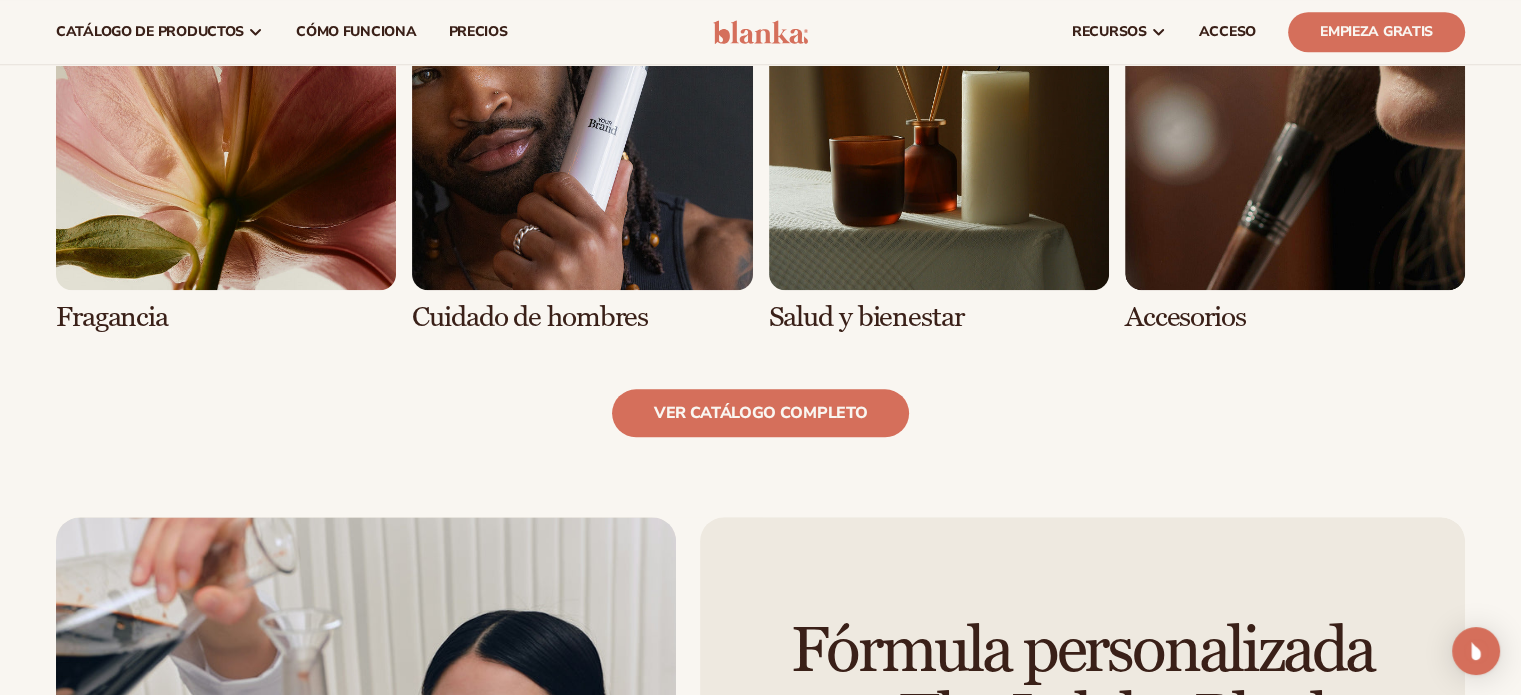 scroll, scrollTop: 1916, scrollLeft: 0, axis: vertical 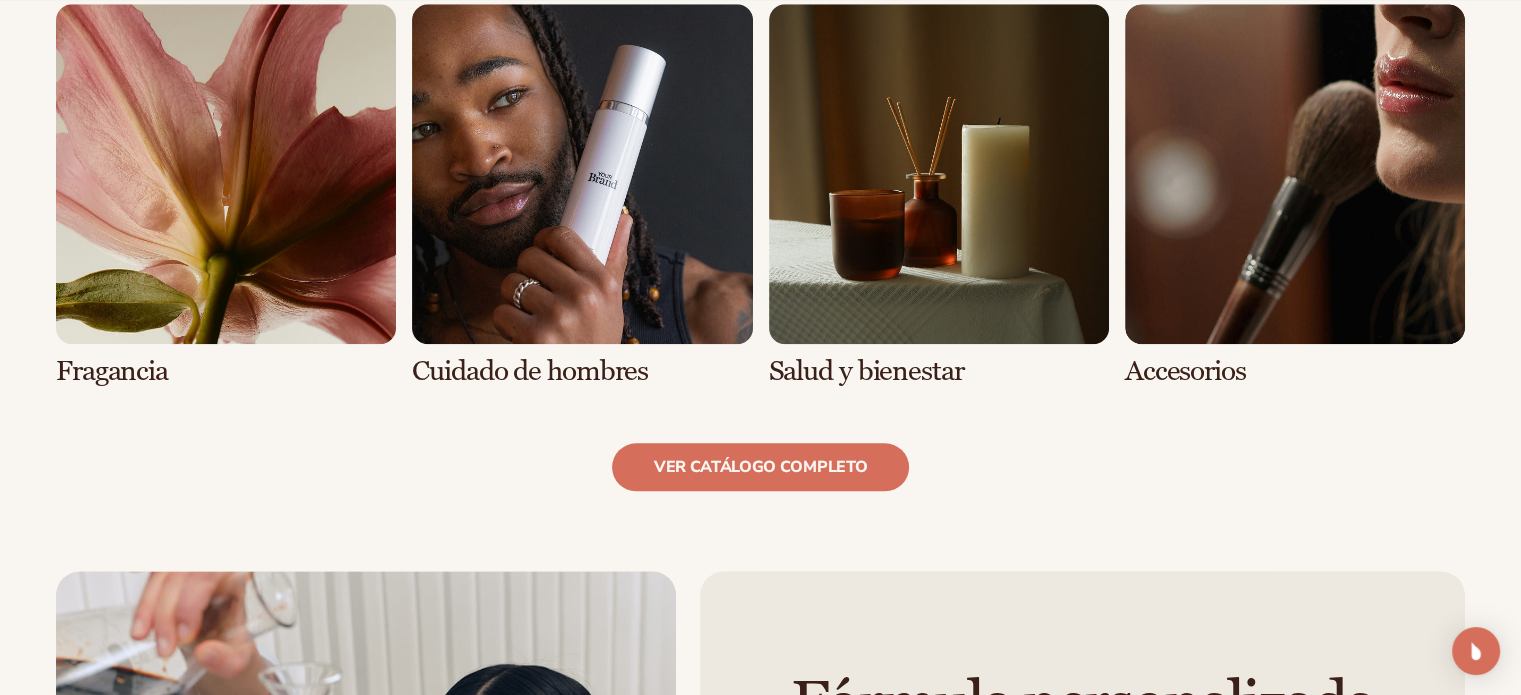 click at bounding box center [939, 195] 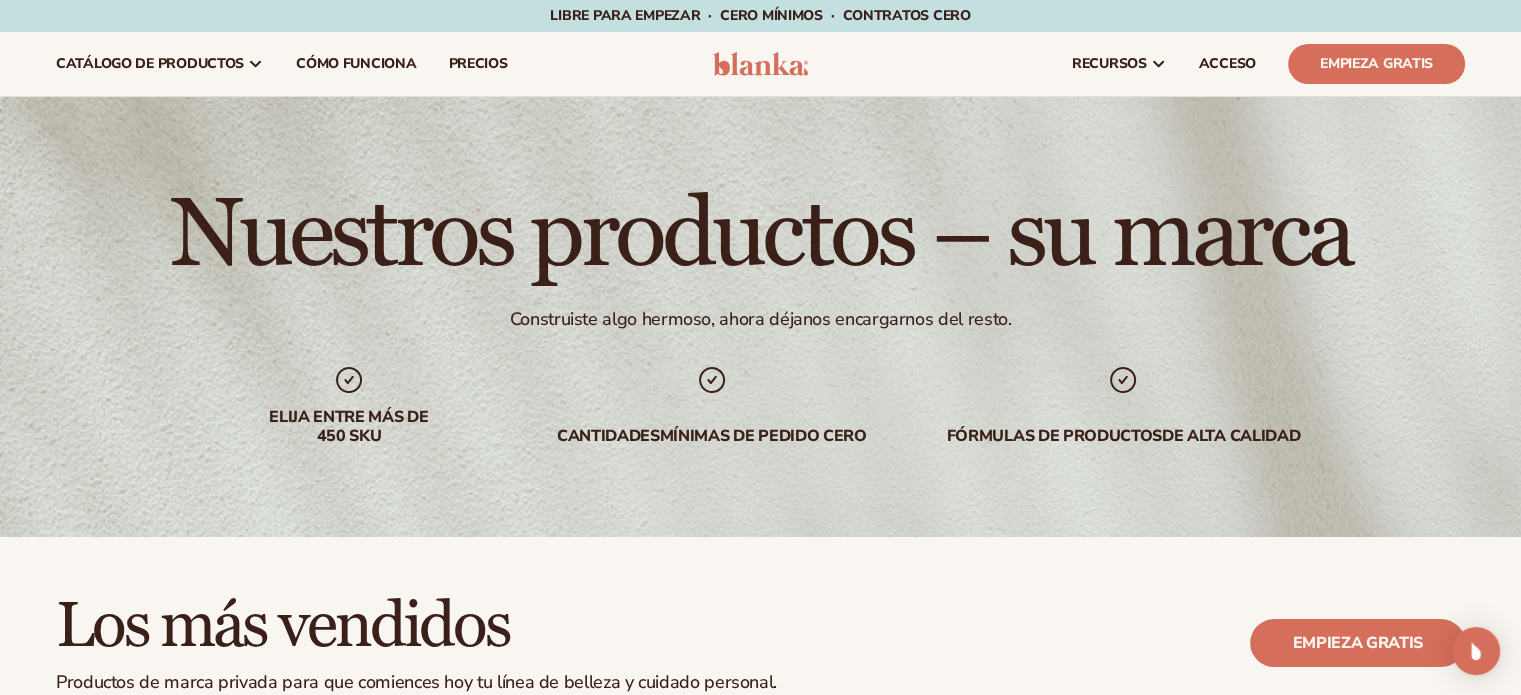 scroll, scrollTop: 0, scrollLeft: 0, axis: both 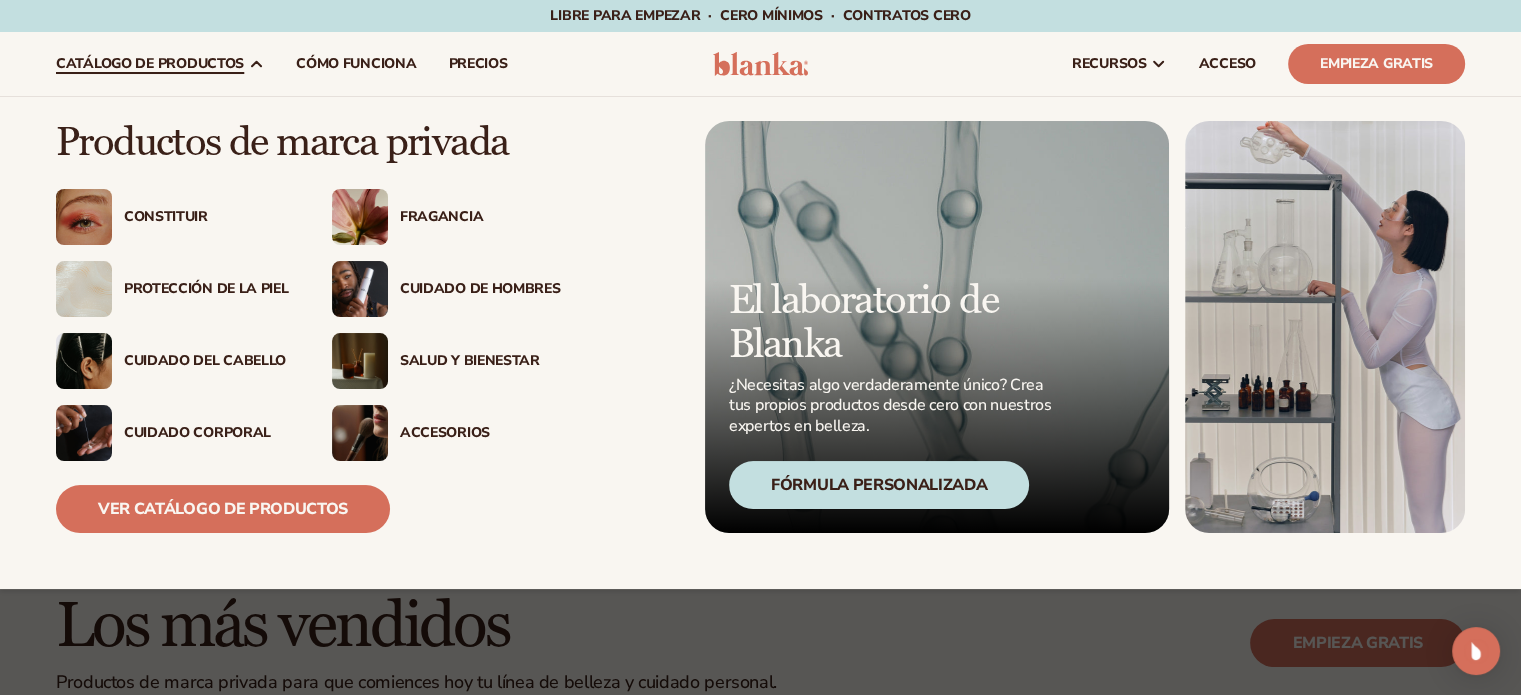 click at bounding box center (360, 217) 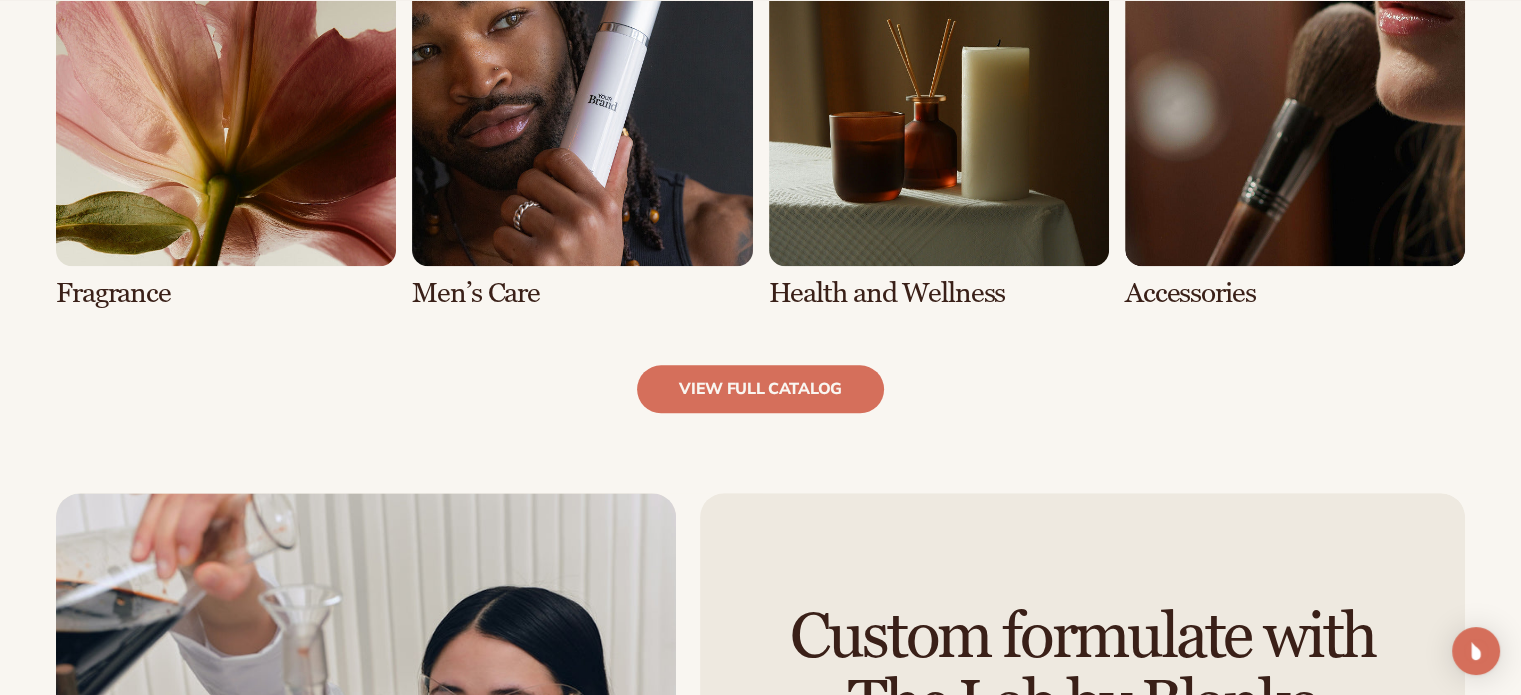 scroll, scrollTop: 1995, scrollLeft: 0, axis: vertical 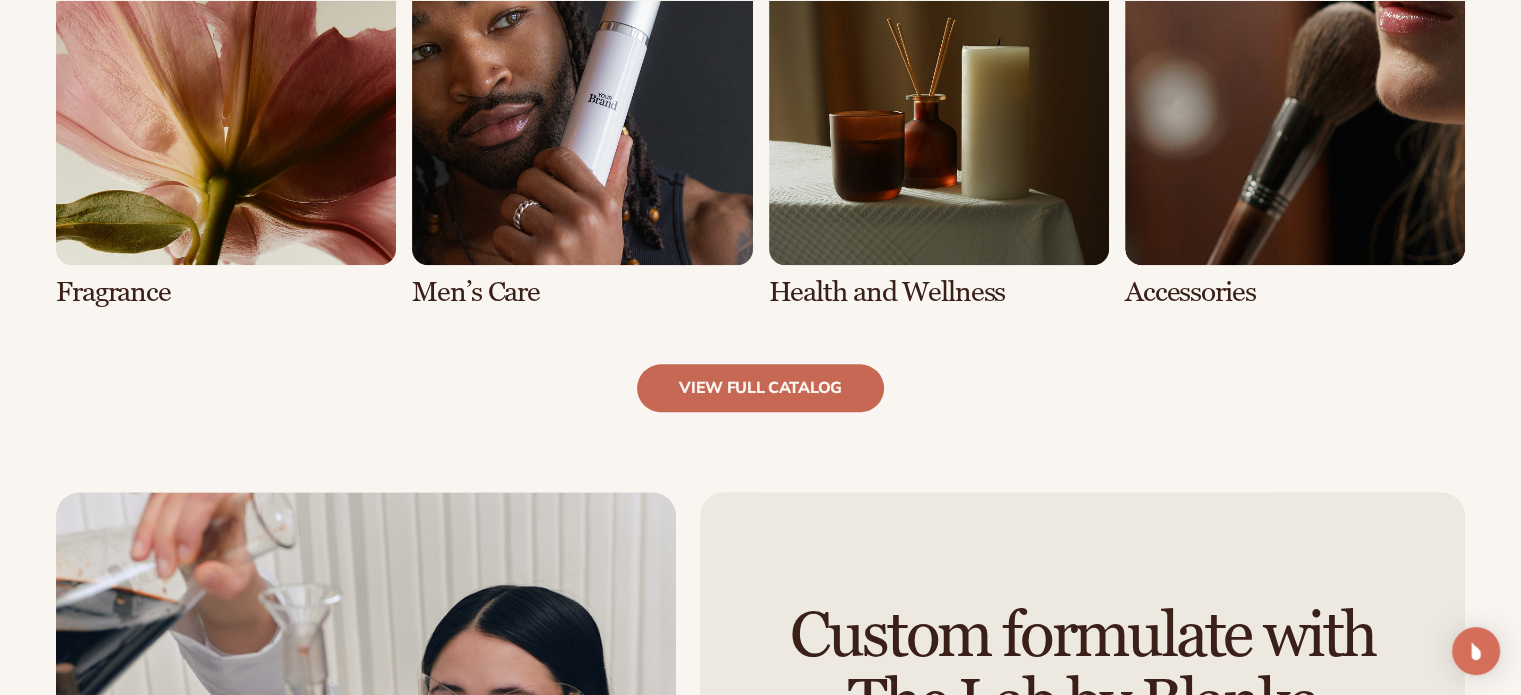 click on "view full catalog" at bounding box center [760, 388] 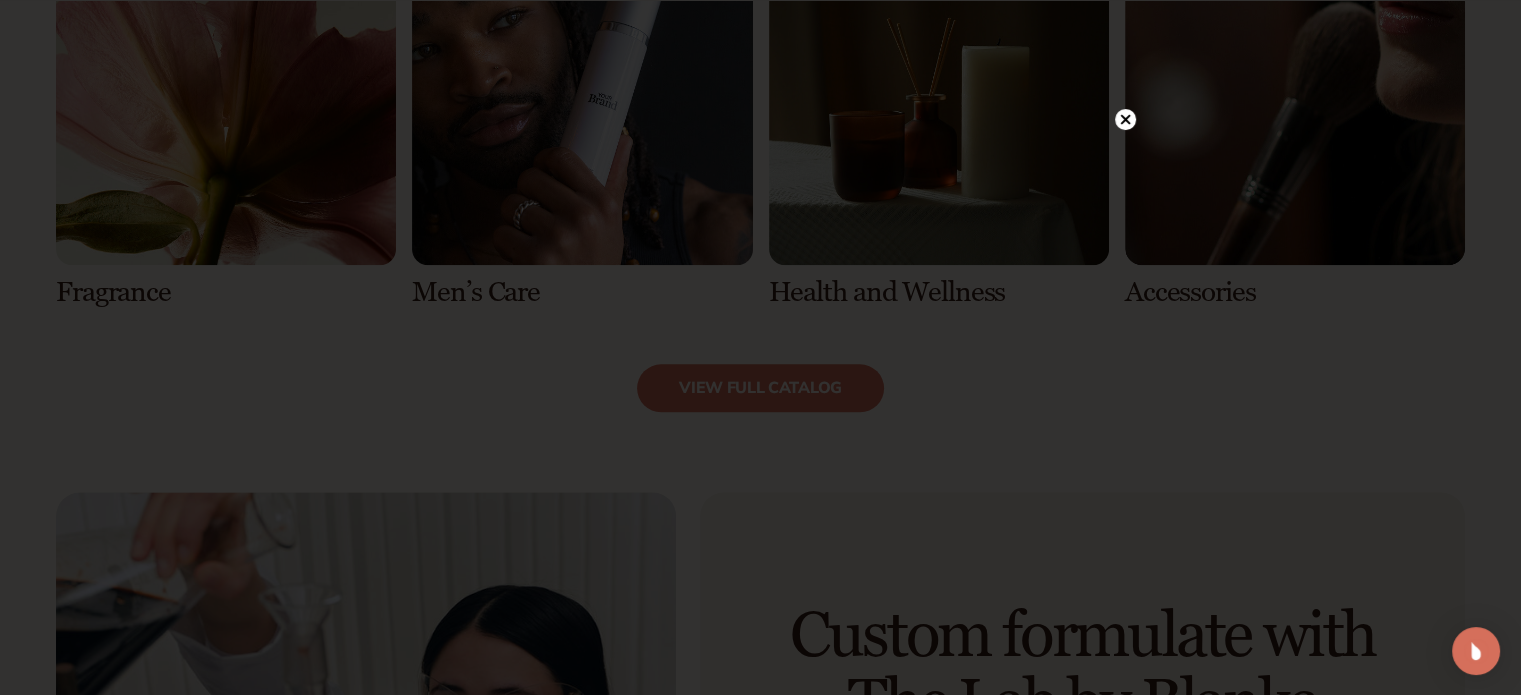 click 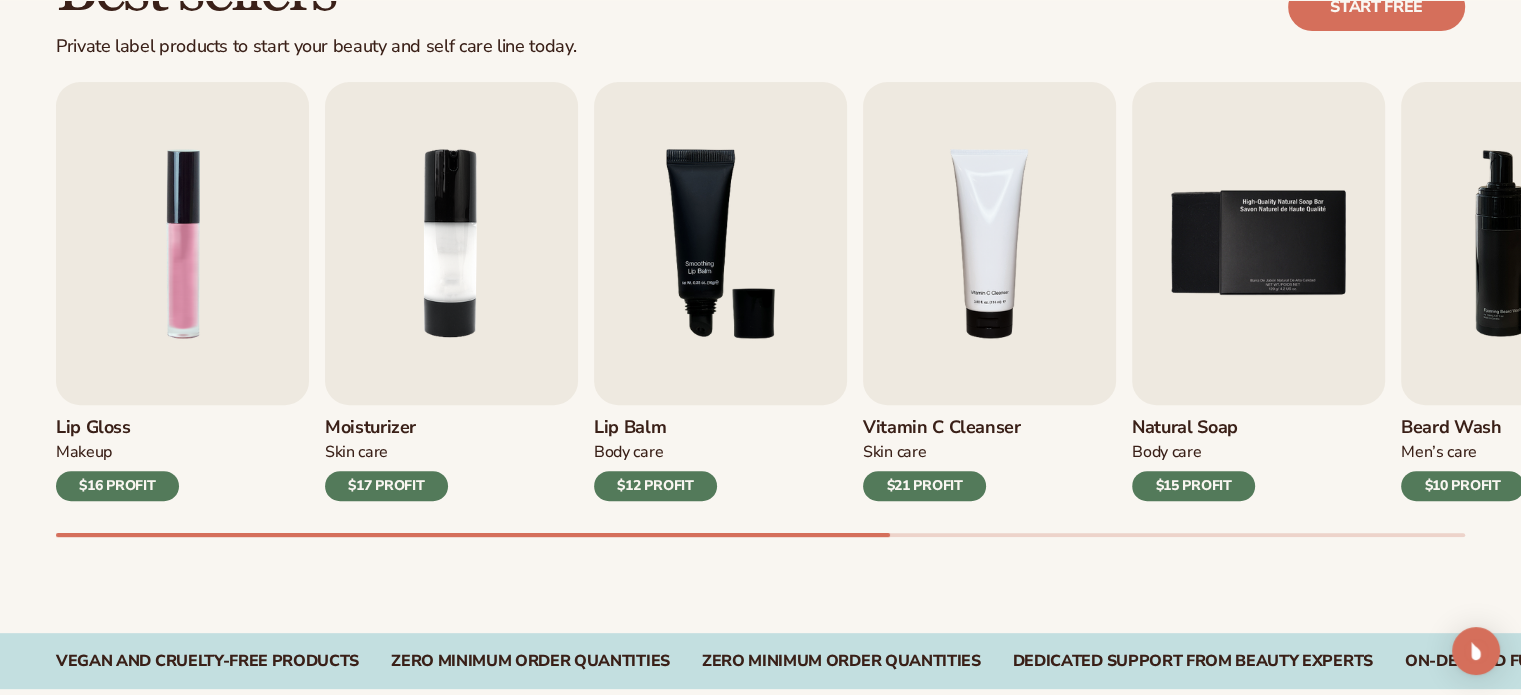 scroll, scrollTop: 651, scrollLeft: 0, axis: vertical 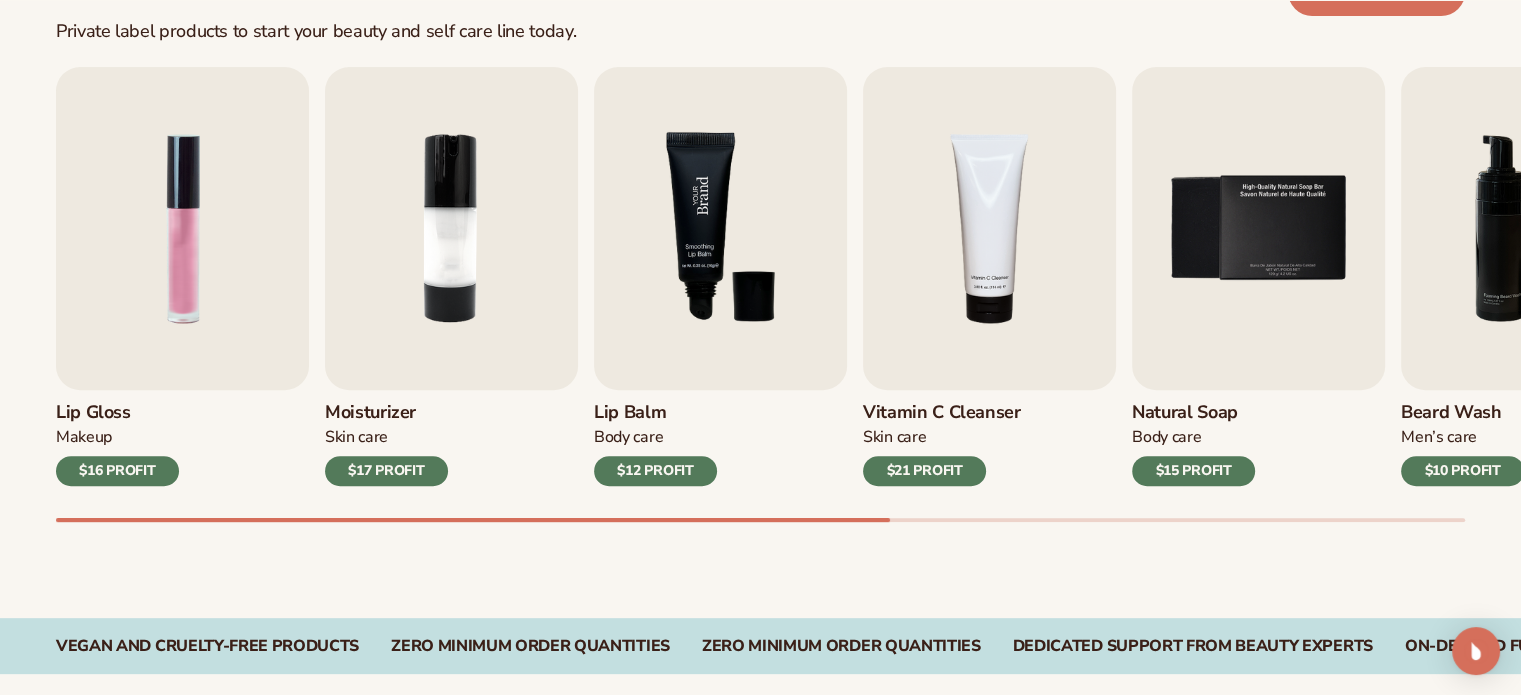 click at bounding box center (720, 228) 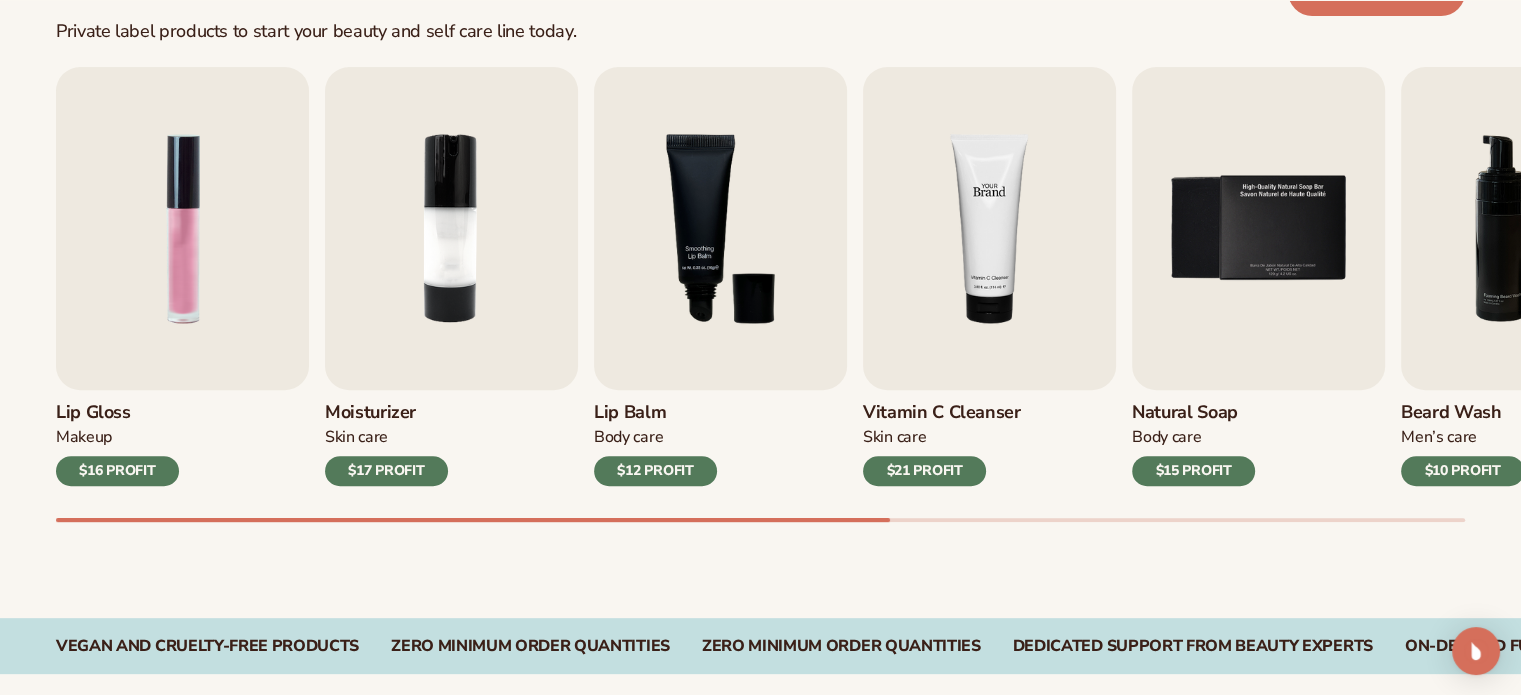 click at bounding box center (989, 228) 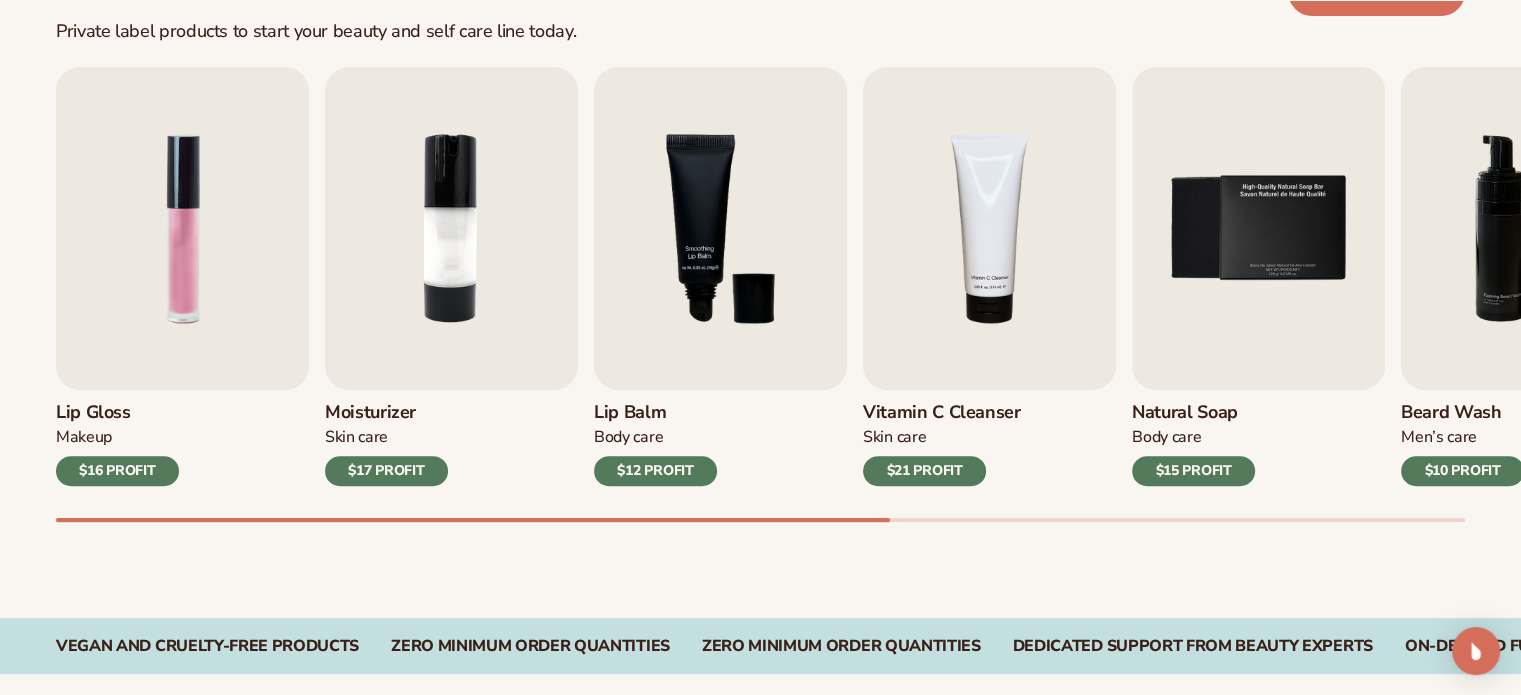 click on "Vitamin C Cleanser" at bounding box center (942, 413) 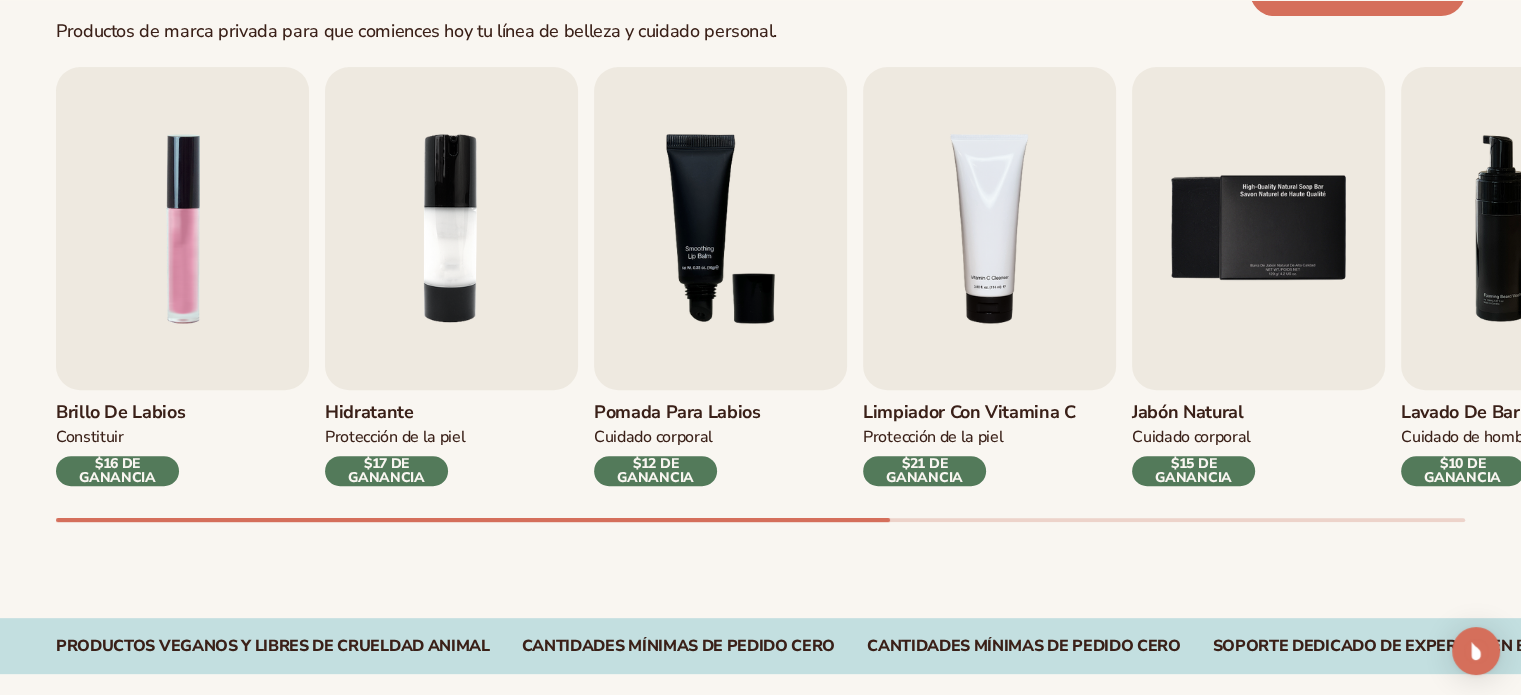 click on "Los más vendidos Productos de marca privada para que comiences hoy tu línea de belleza y cuidado personal.
Empieza gratis
Brillo de labios
Constituir
$[PRICE] DE GANANCIA
Hidratante
Protección de la piel
$[PRICE] DE GANANCIA
Constituir" at bounding box center [760, 252] 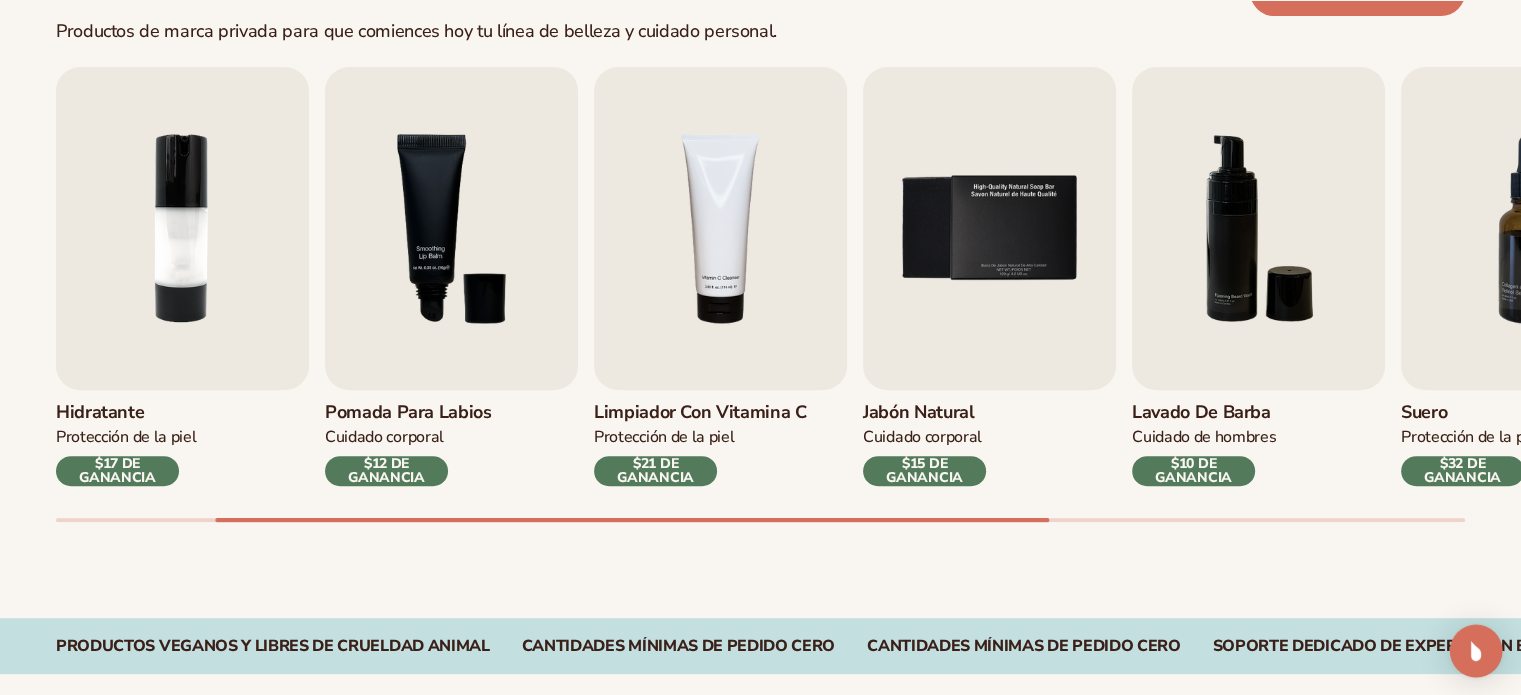 click at bounding box center [1476, 651] 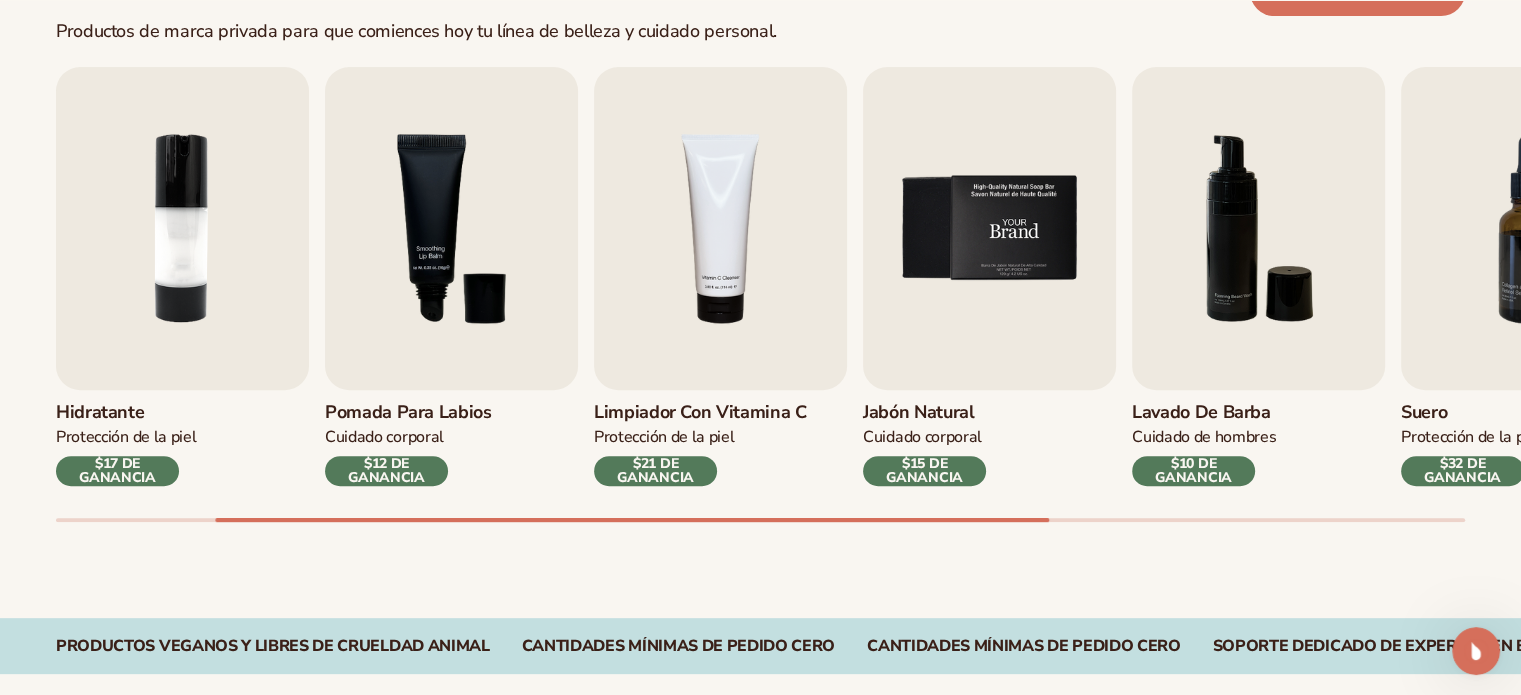 scroll, scrollTop: 0, scrollLeft: 0, axis: both 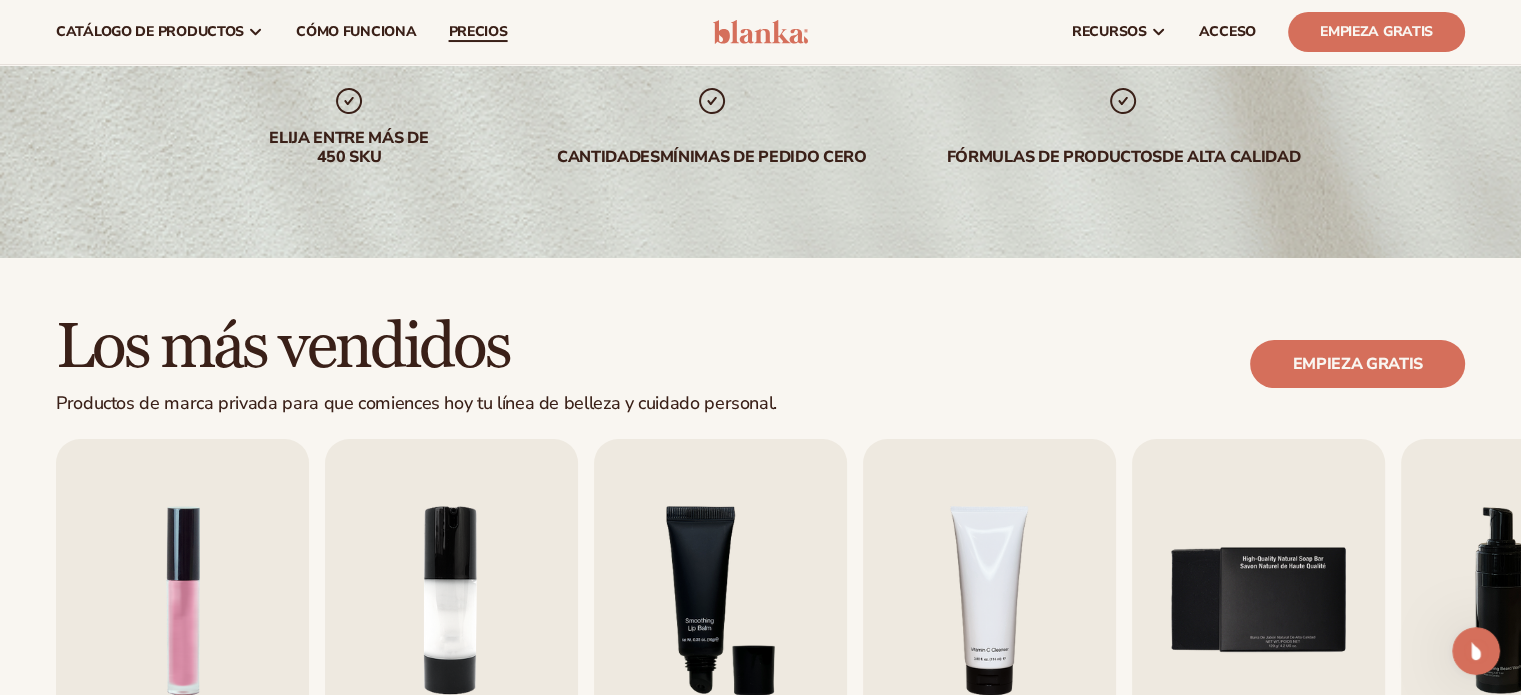 click on "precios" at bounding box center [478, 31] 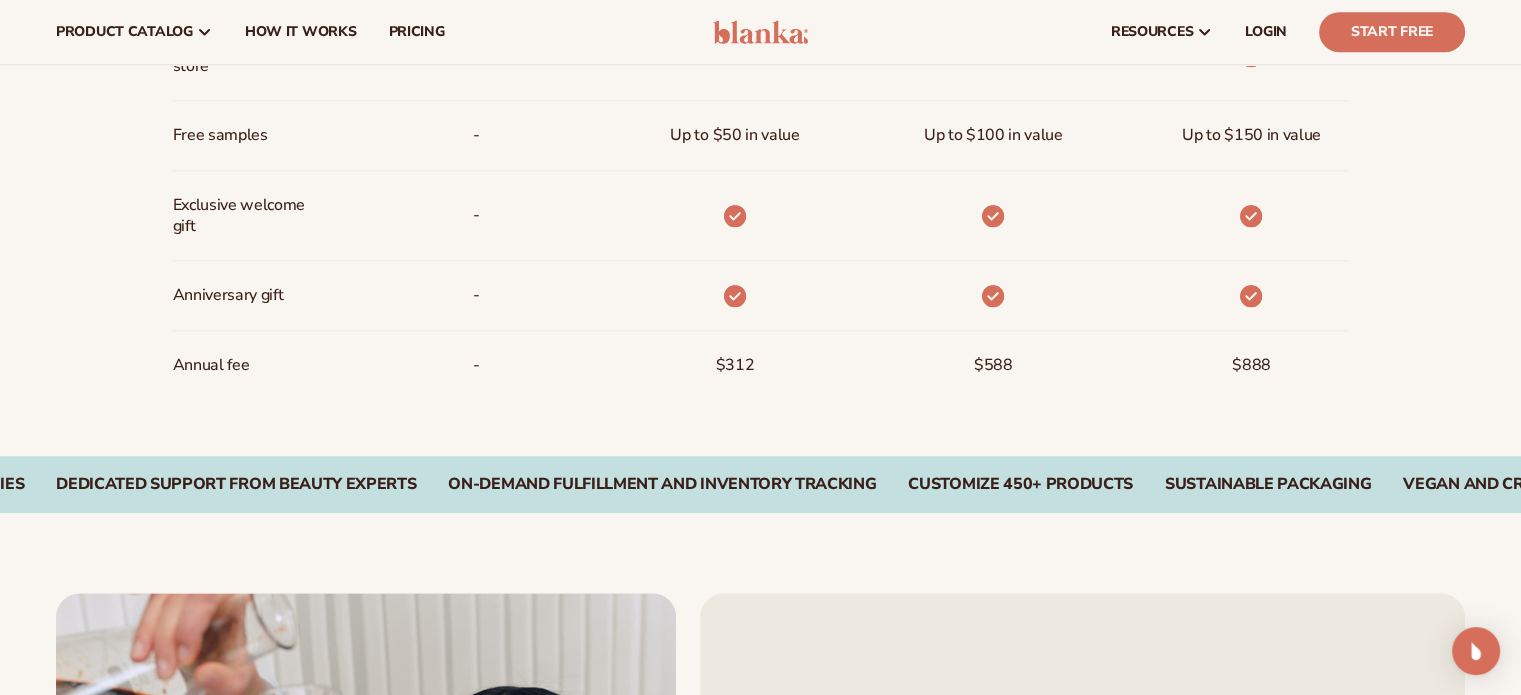 scroll, scrollTop: 1406, scrollLeft: 0, axis: vertical 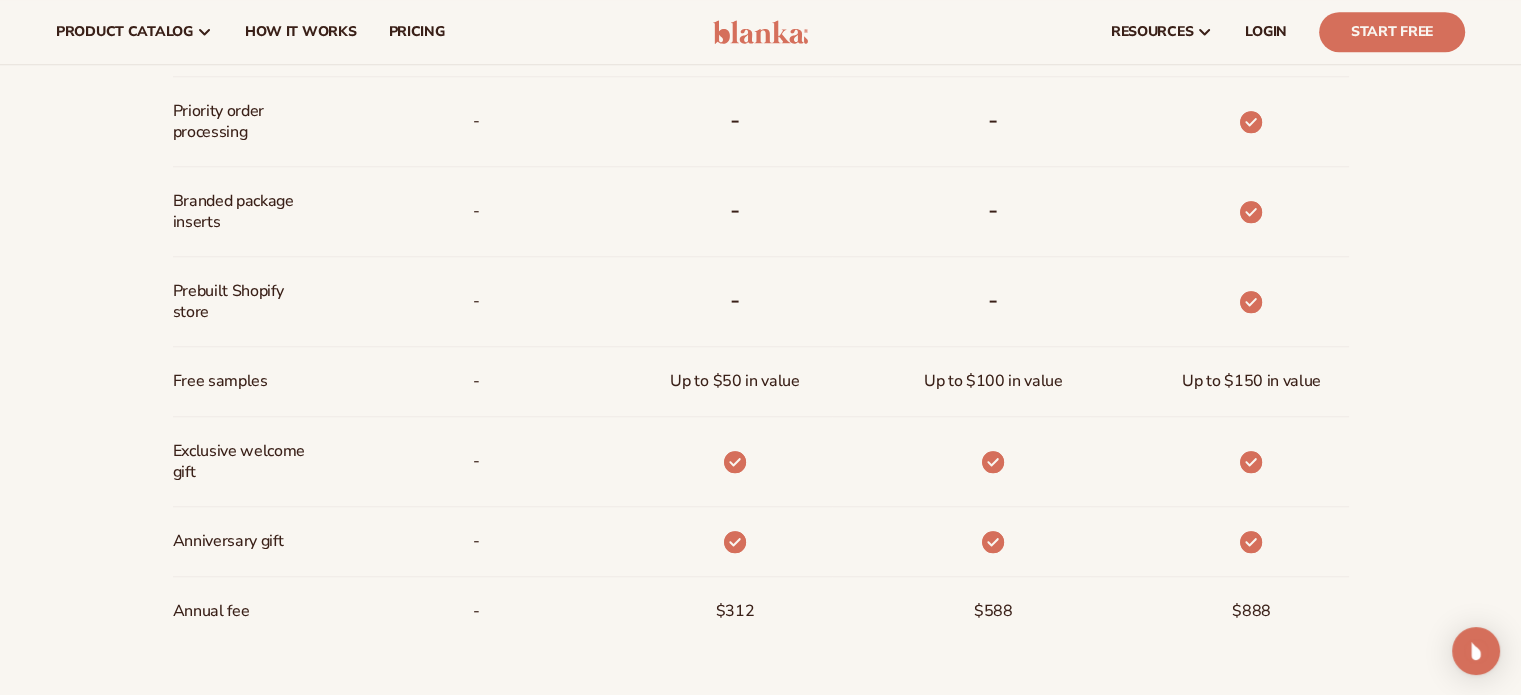 click at bounding box center (760, 32) 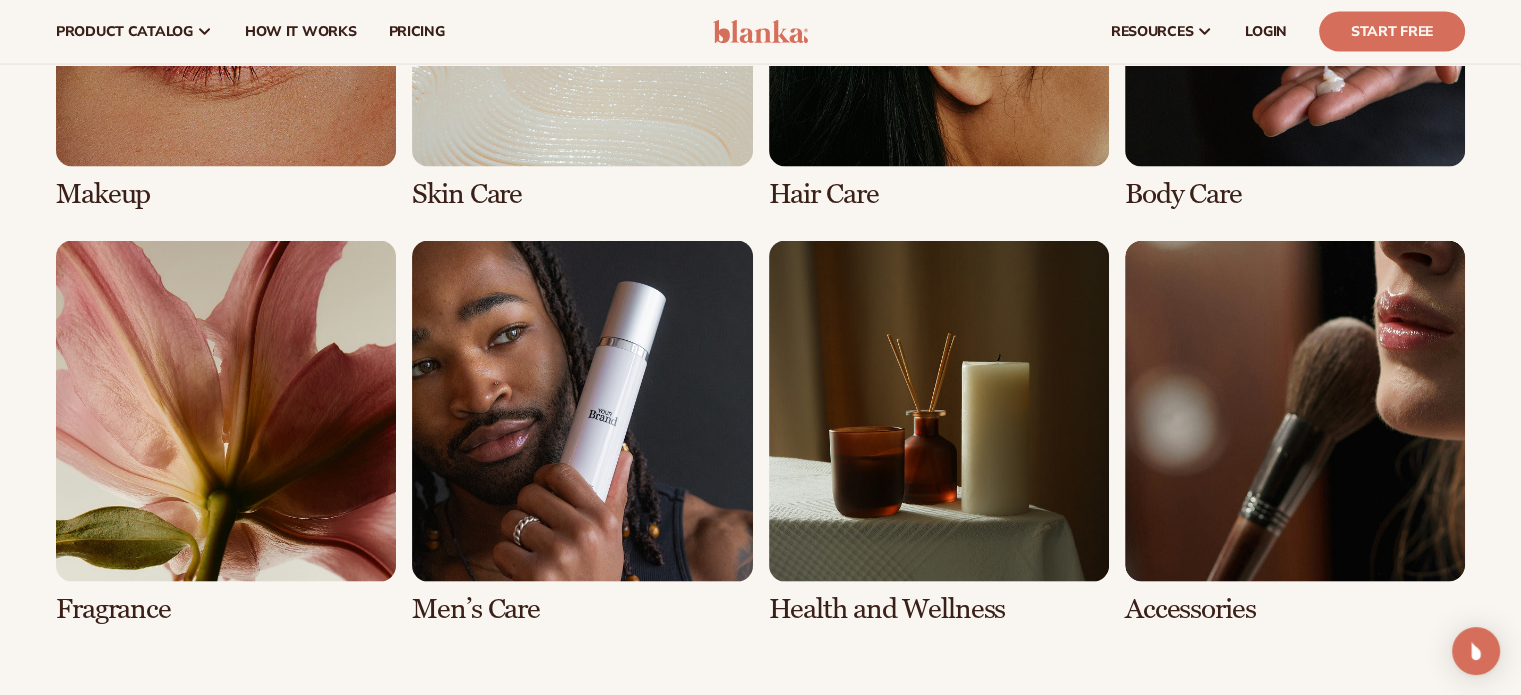 scroll, scrollTop: 3975, scrollLeft: 0, axis: vertical 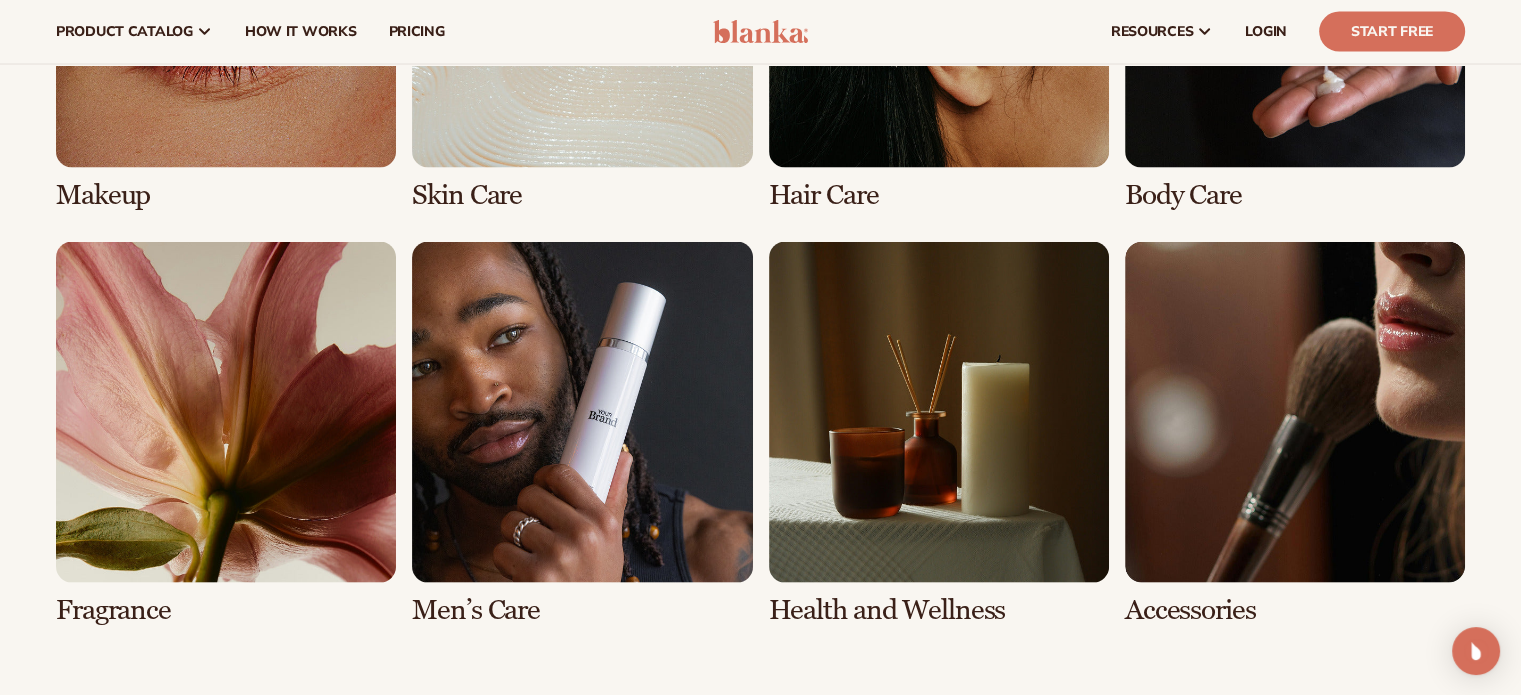 click at bounding box center (226, 433) 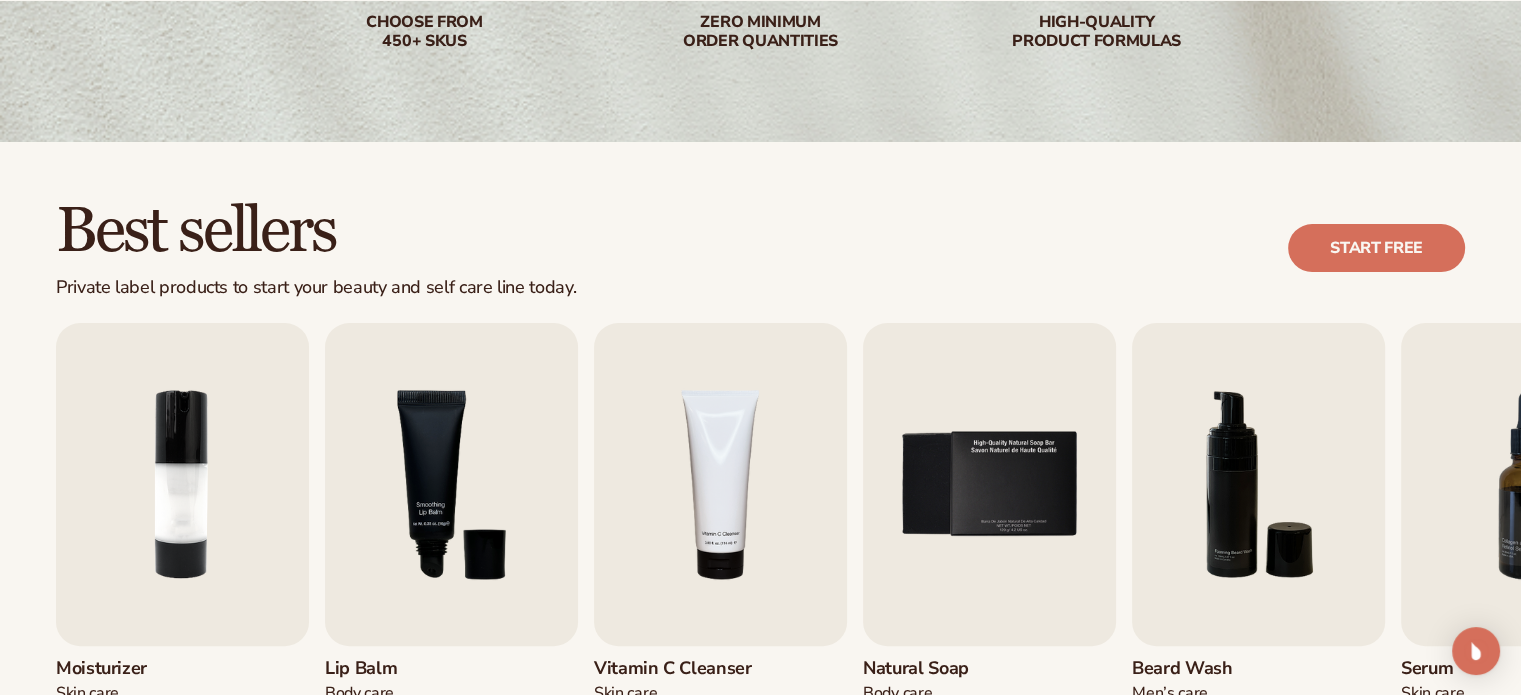 scroll, scrollTop: 487, scrollLeft: 0, axis: vertical 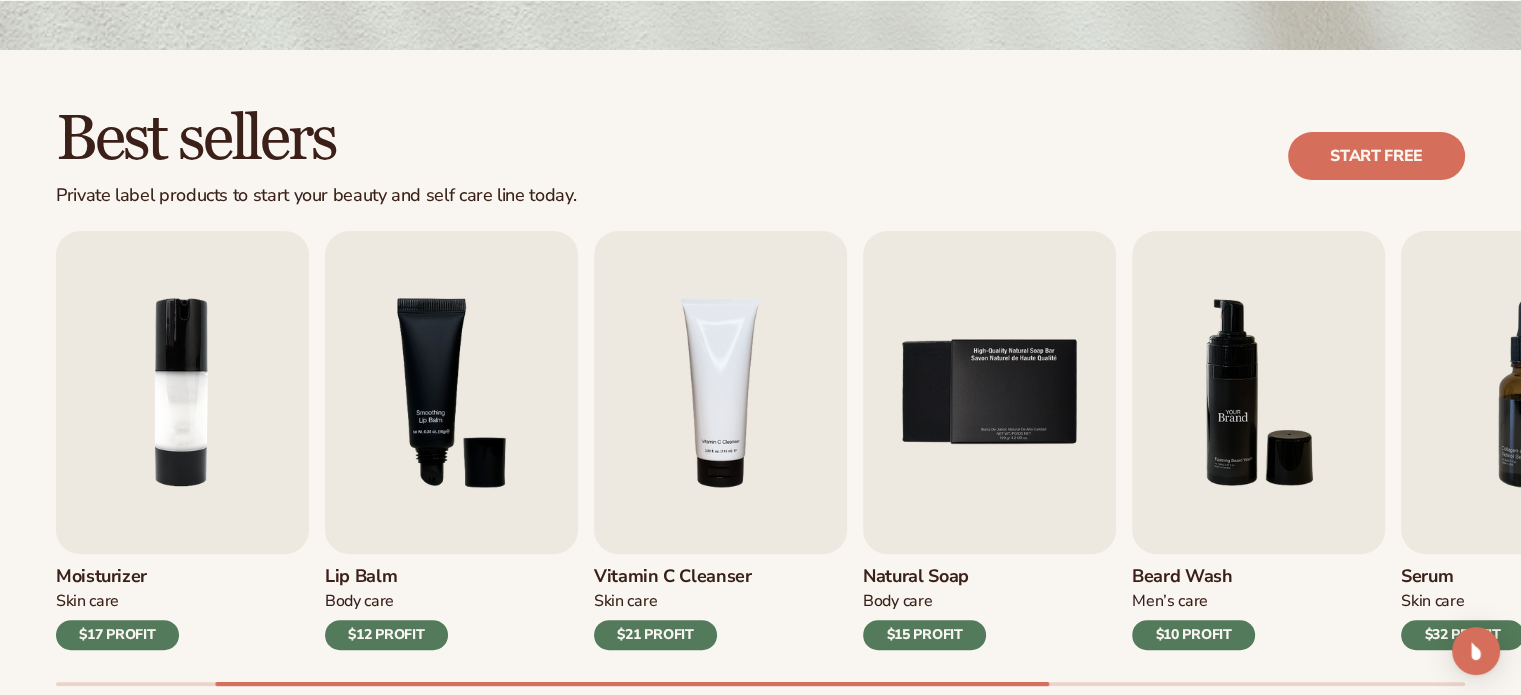 click at bounding box center (1258, 392) 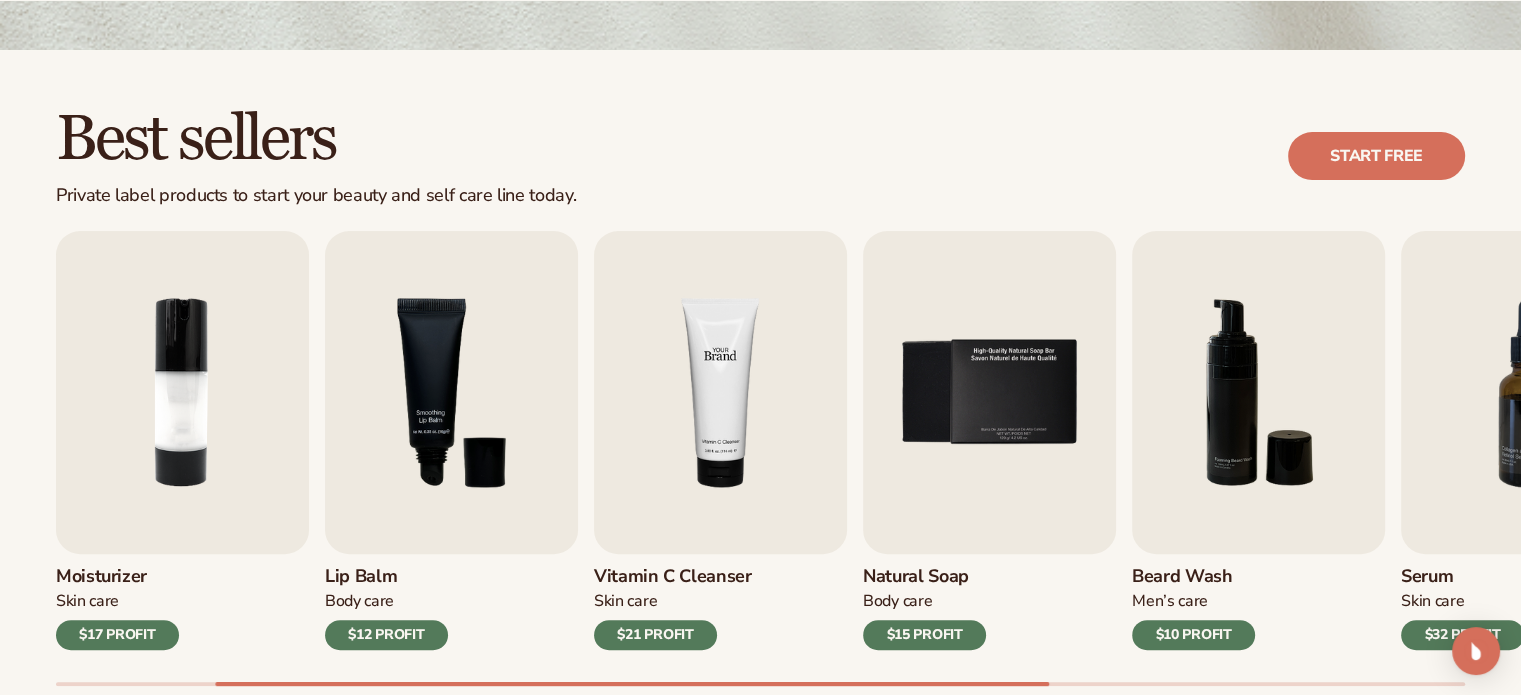 click at bounding box center (720, 392) 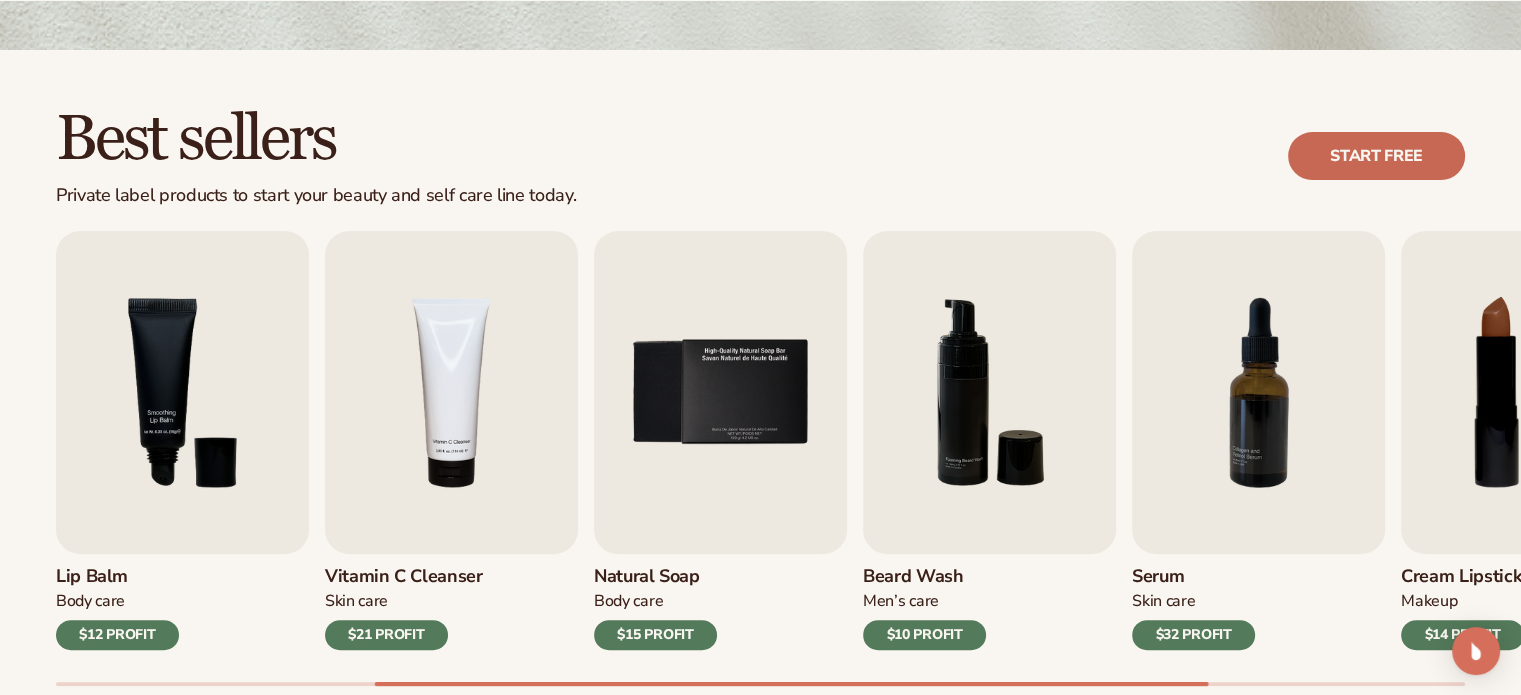 click on "Start free" at bounding box center [1376, 156] 